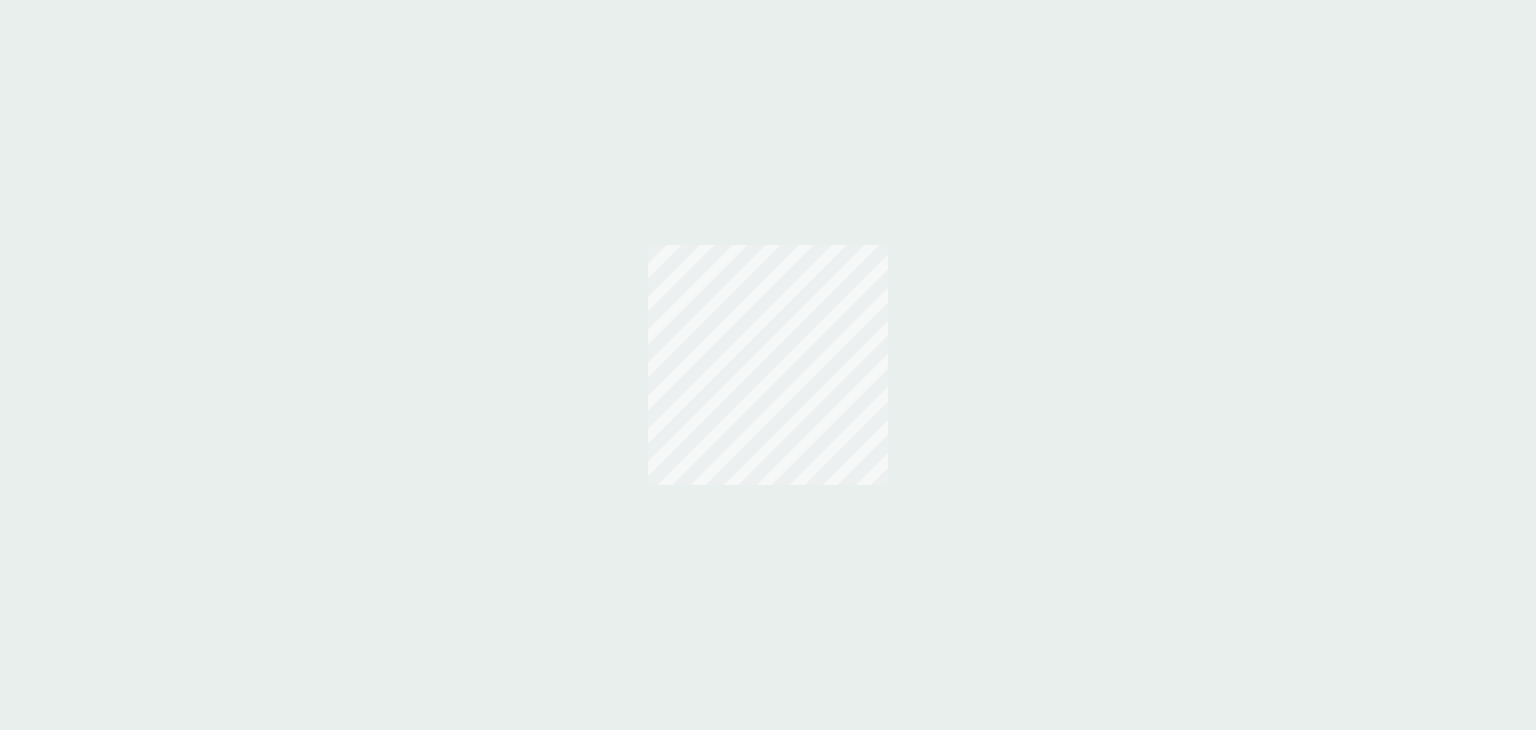 scroll, scrollTop: 0, scrollLeft: 0, axis: both 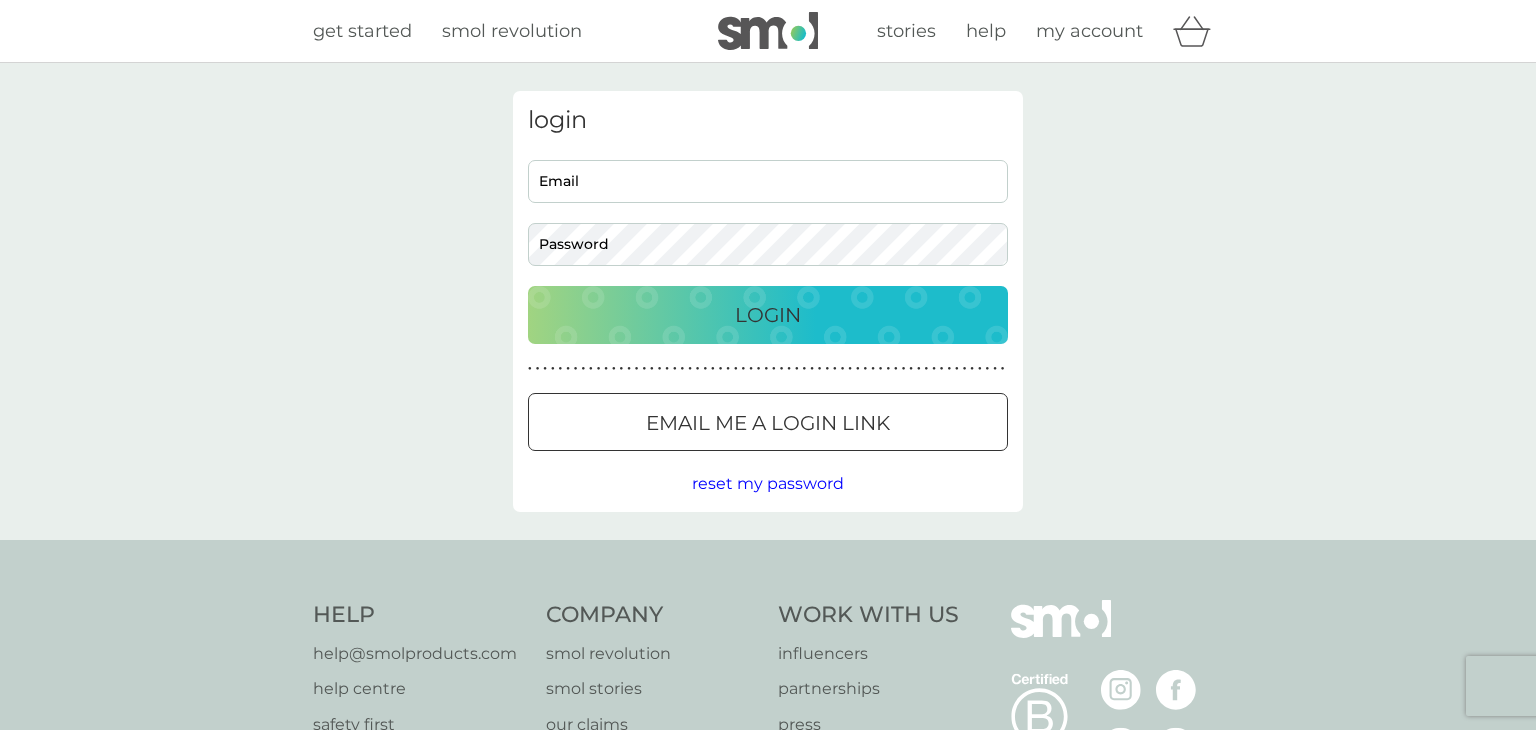 type on "[EMAIL]" 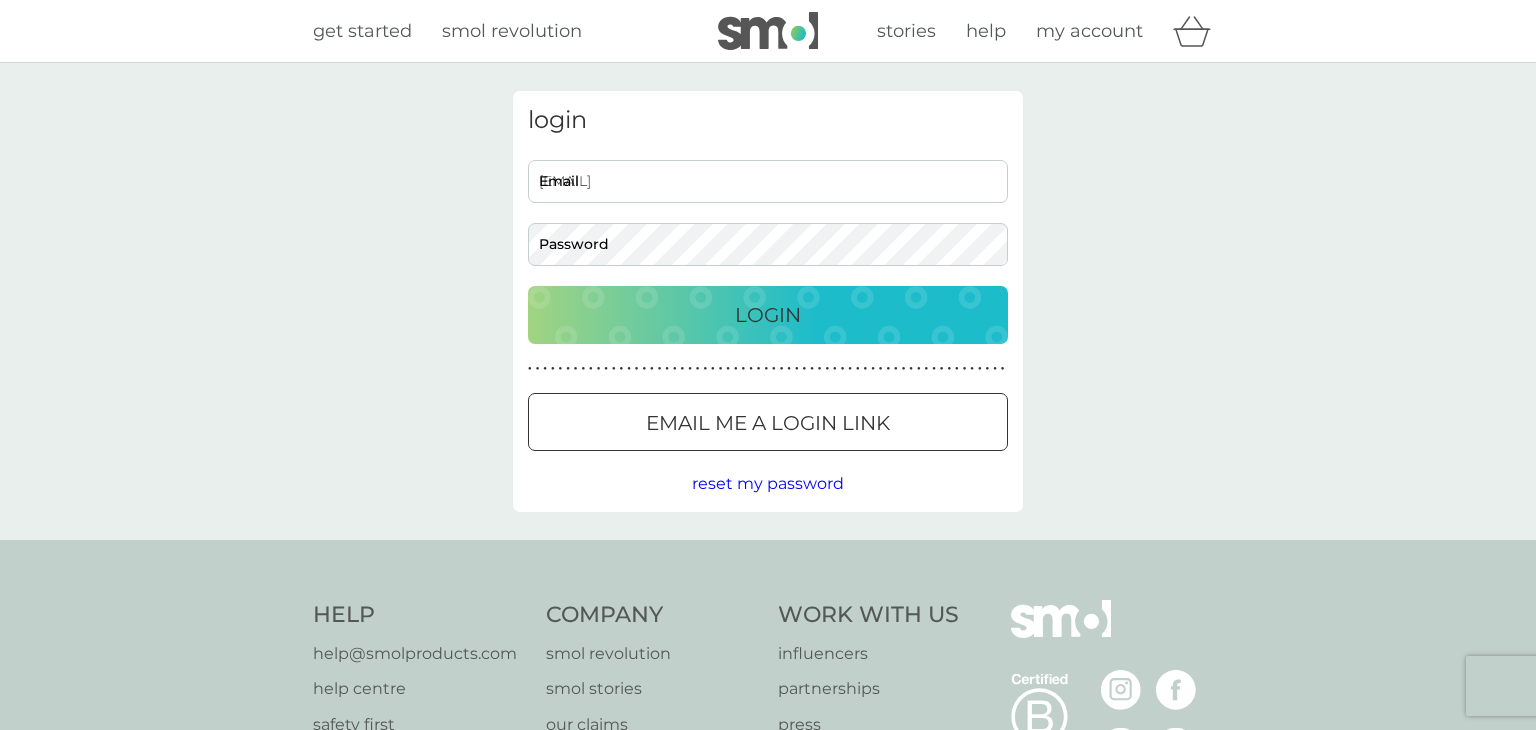 click on "[EMAIL]" at bounding box center [768, 181] 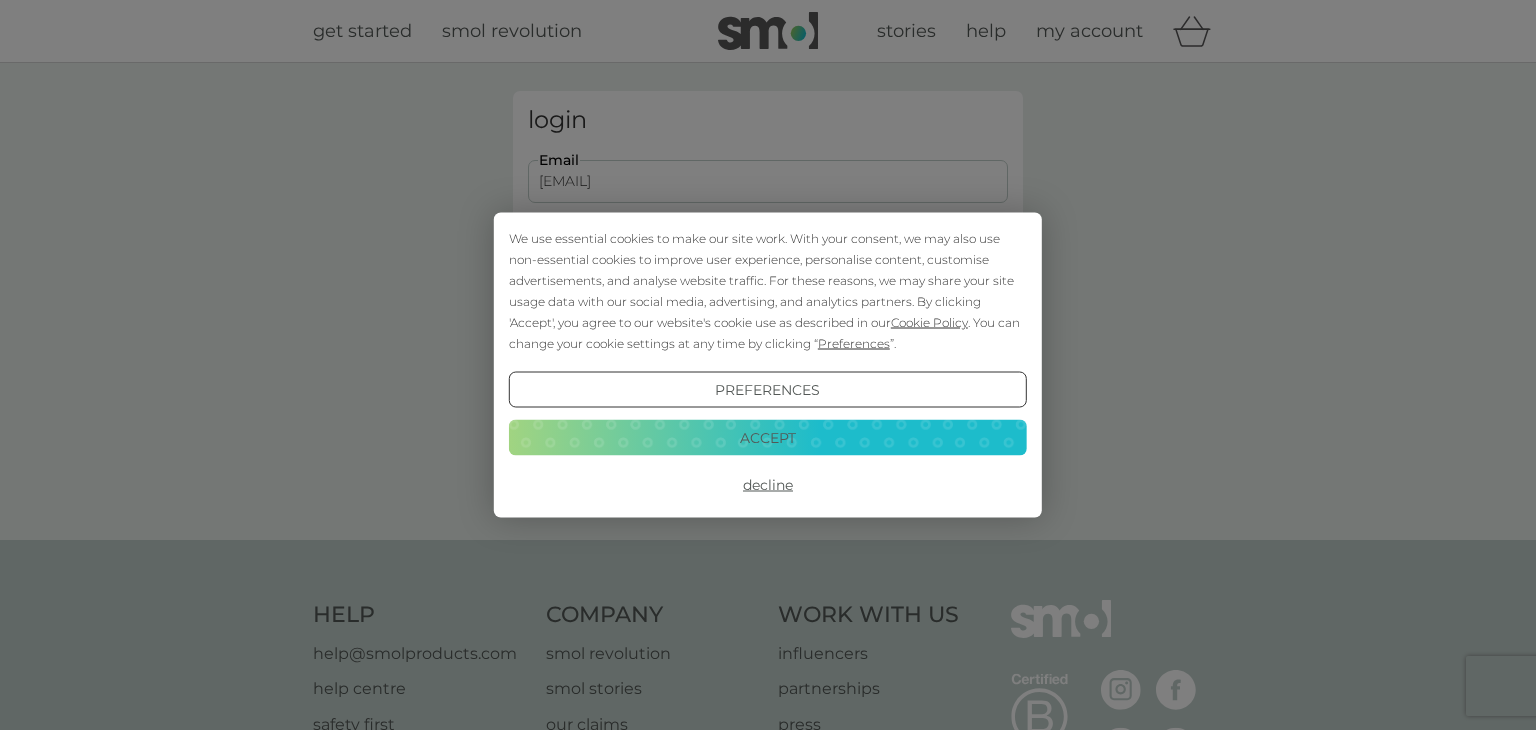 click on "Accept" at bounding box center (768, 437) 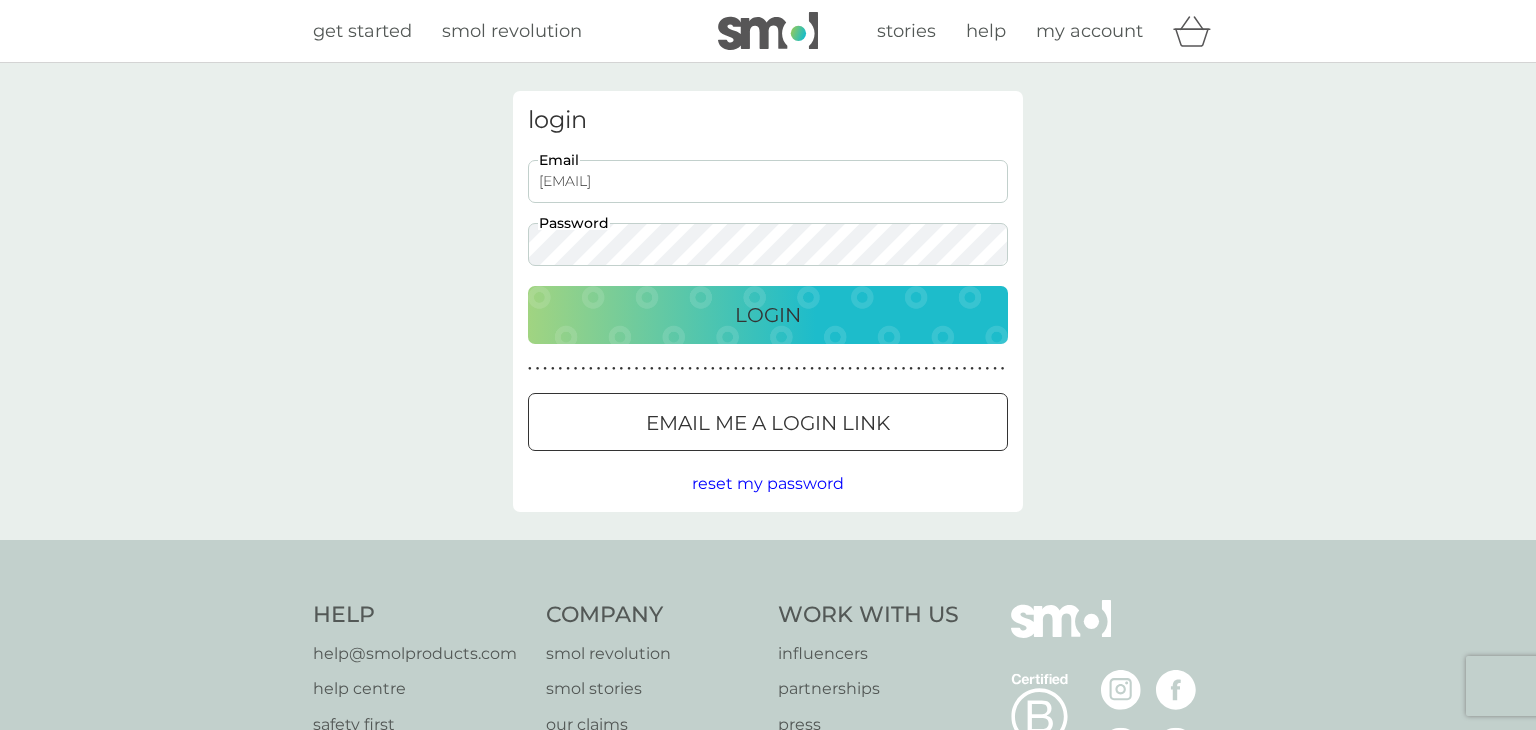 click on "Login" at bounding box center [768, 315] 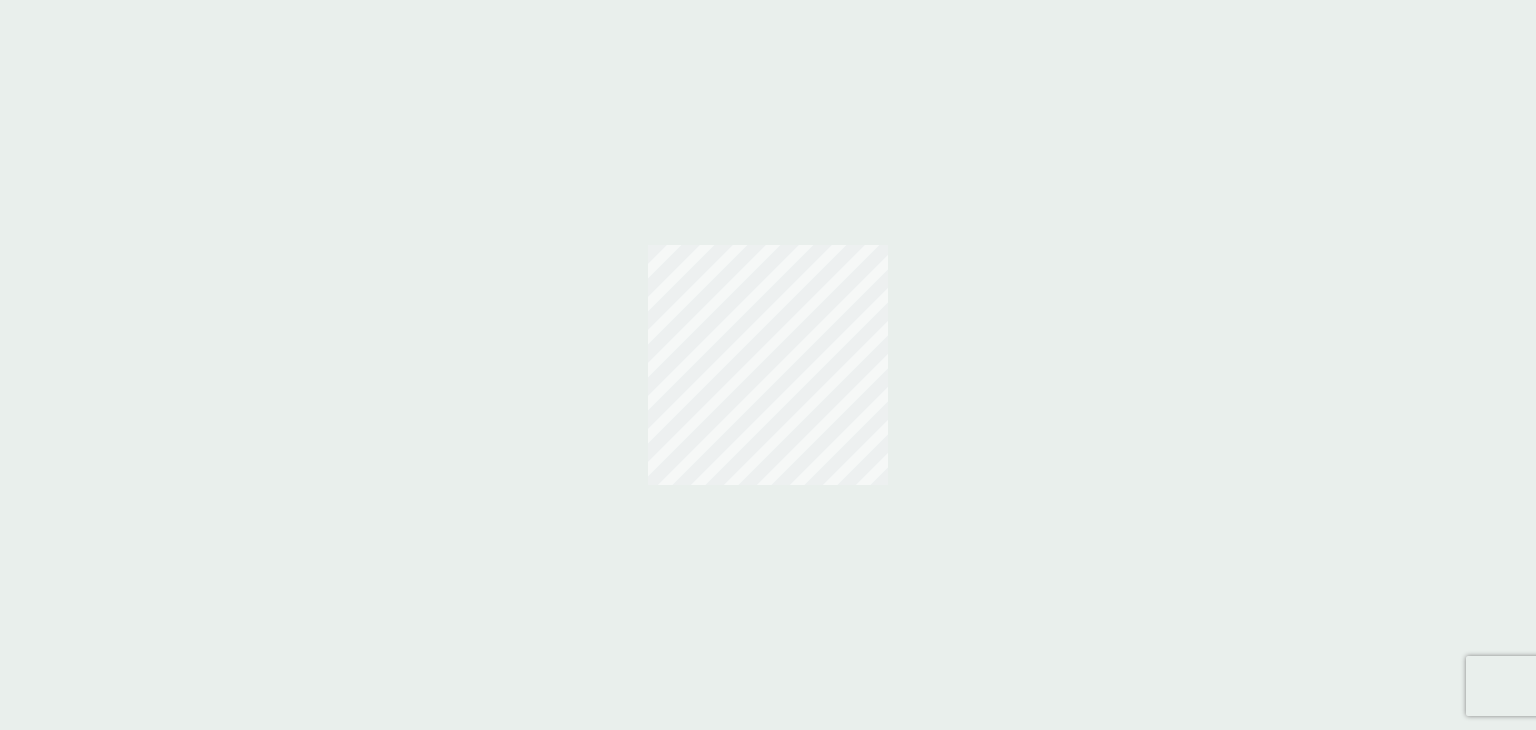 scroll, scrollTop: 0, scrollLeft: 0, axis: both 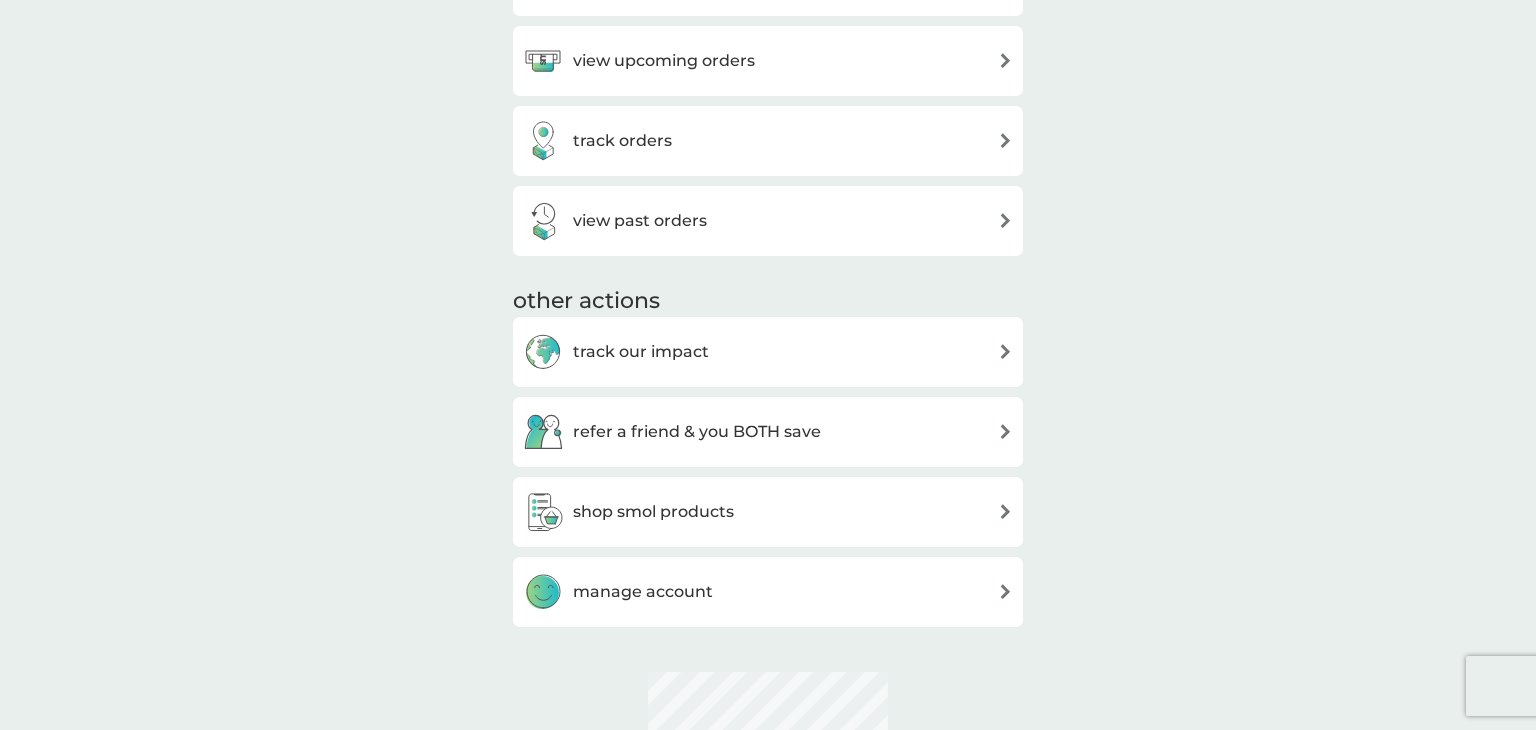 click on "manage account" at bounding box center [768, 592] 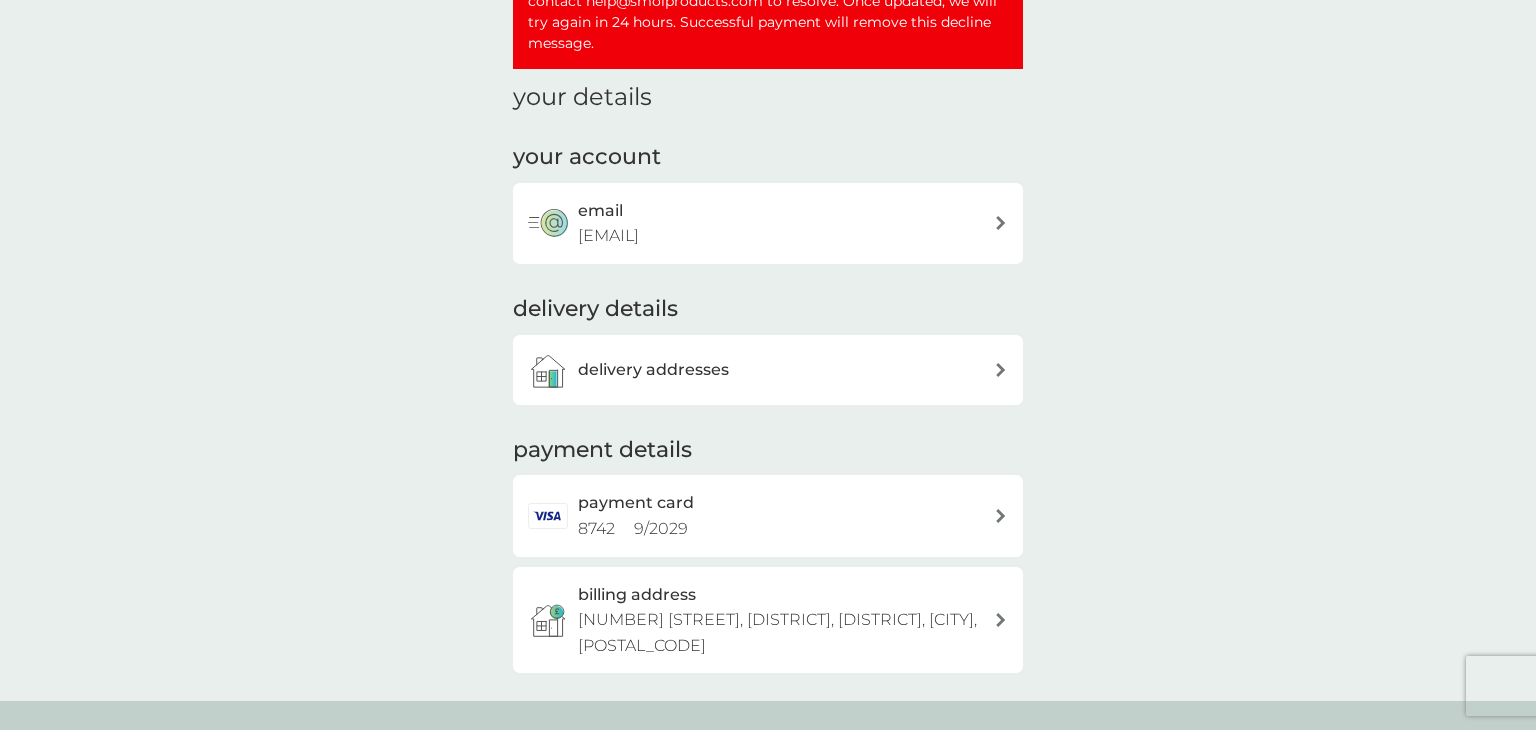 scroll, scrollTop: 179, scrollLeft: 0, axis: vertical 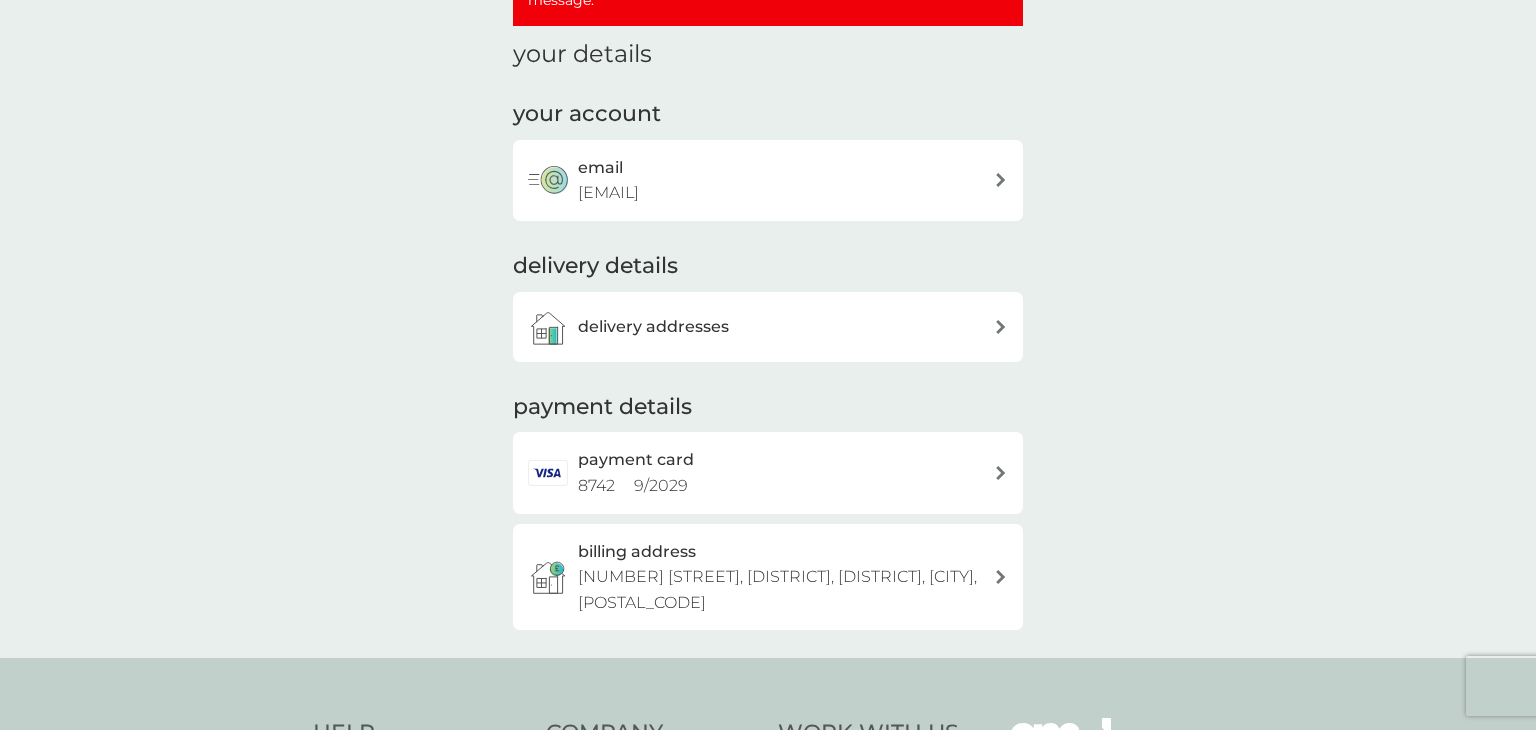 click on "payment card [CARD_NUMBER] / [EXP_DATE]" at bounding box center (786, 472) 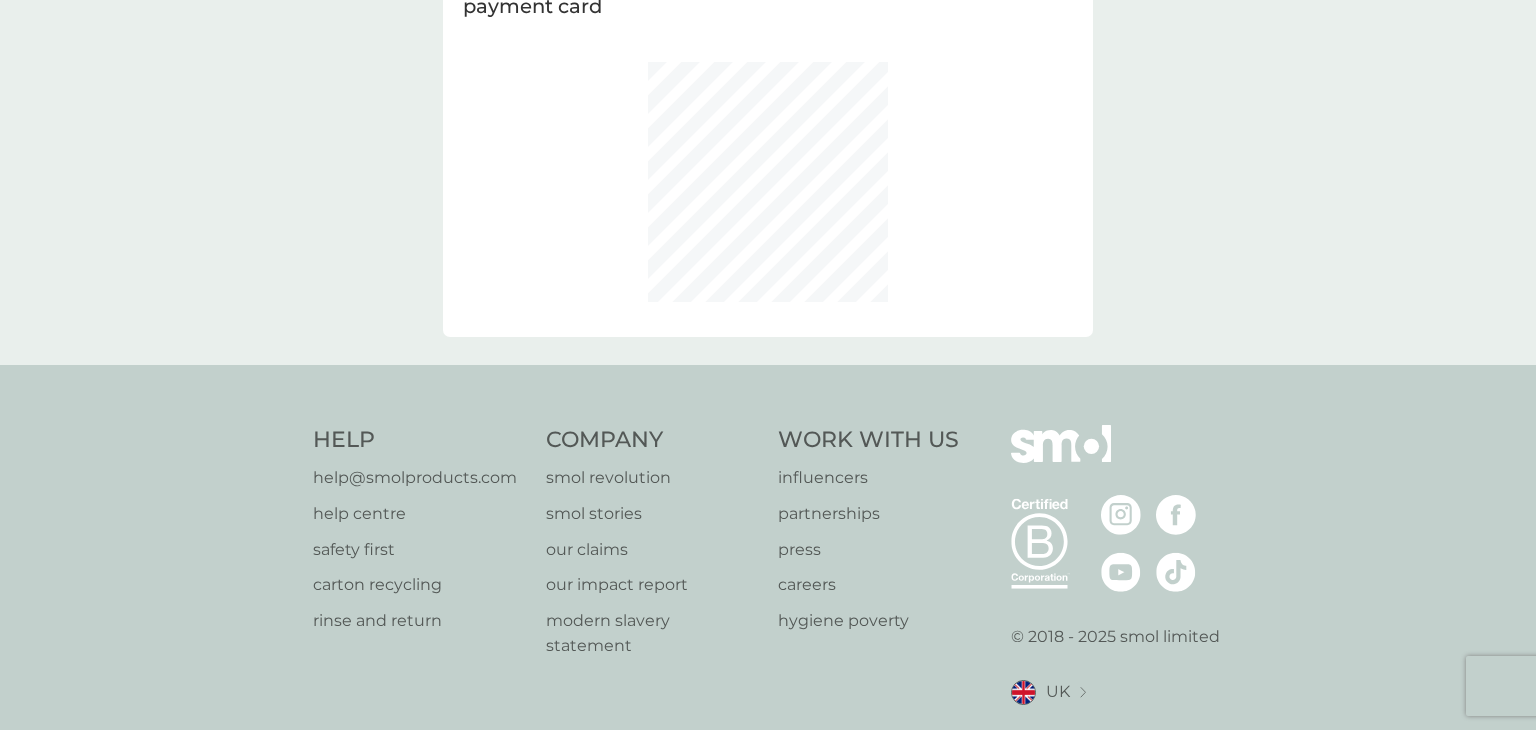 scroll, scrollTop: 0, scrollLeft: 0, axis: both 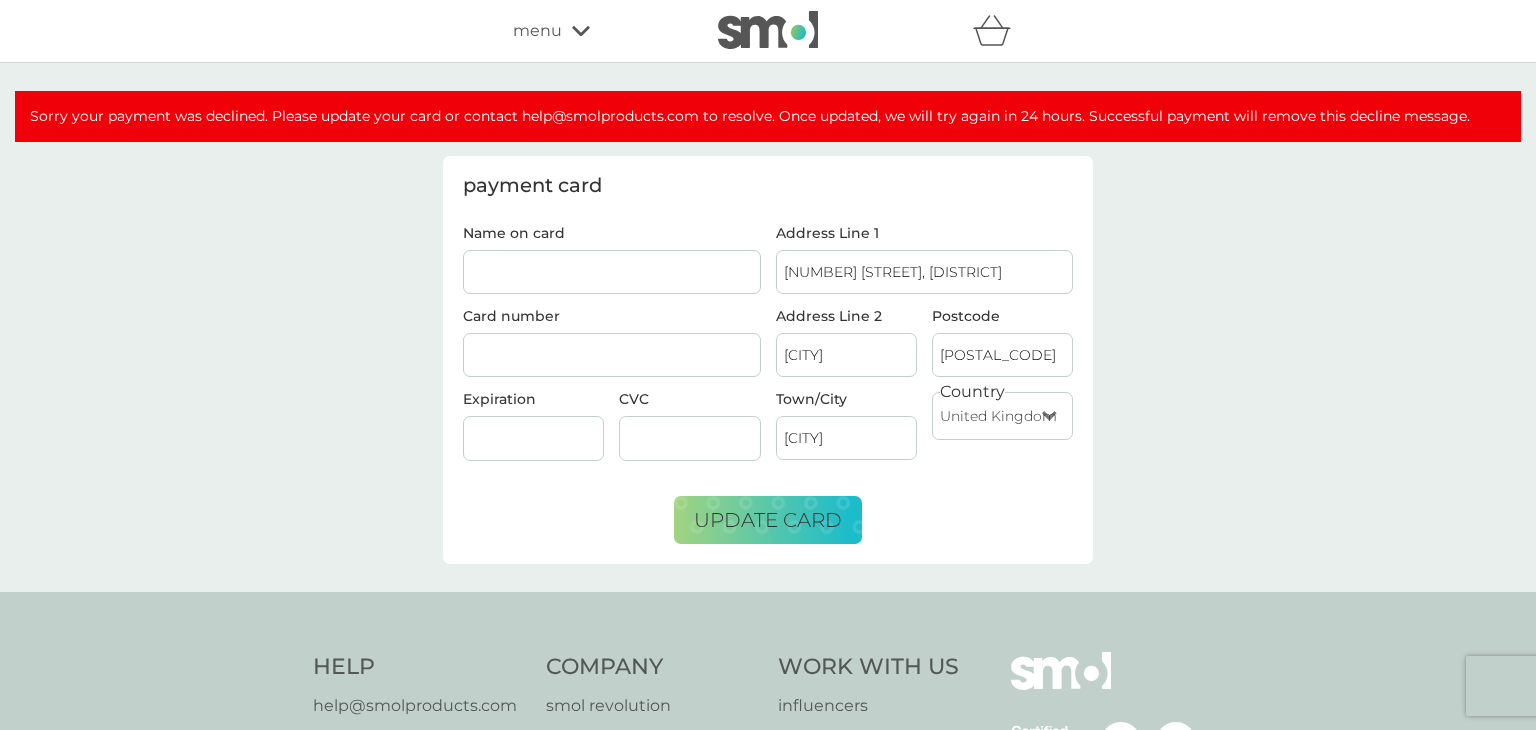 click on "Name on card" at bounding box center (612, 272) 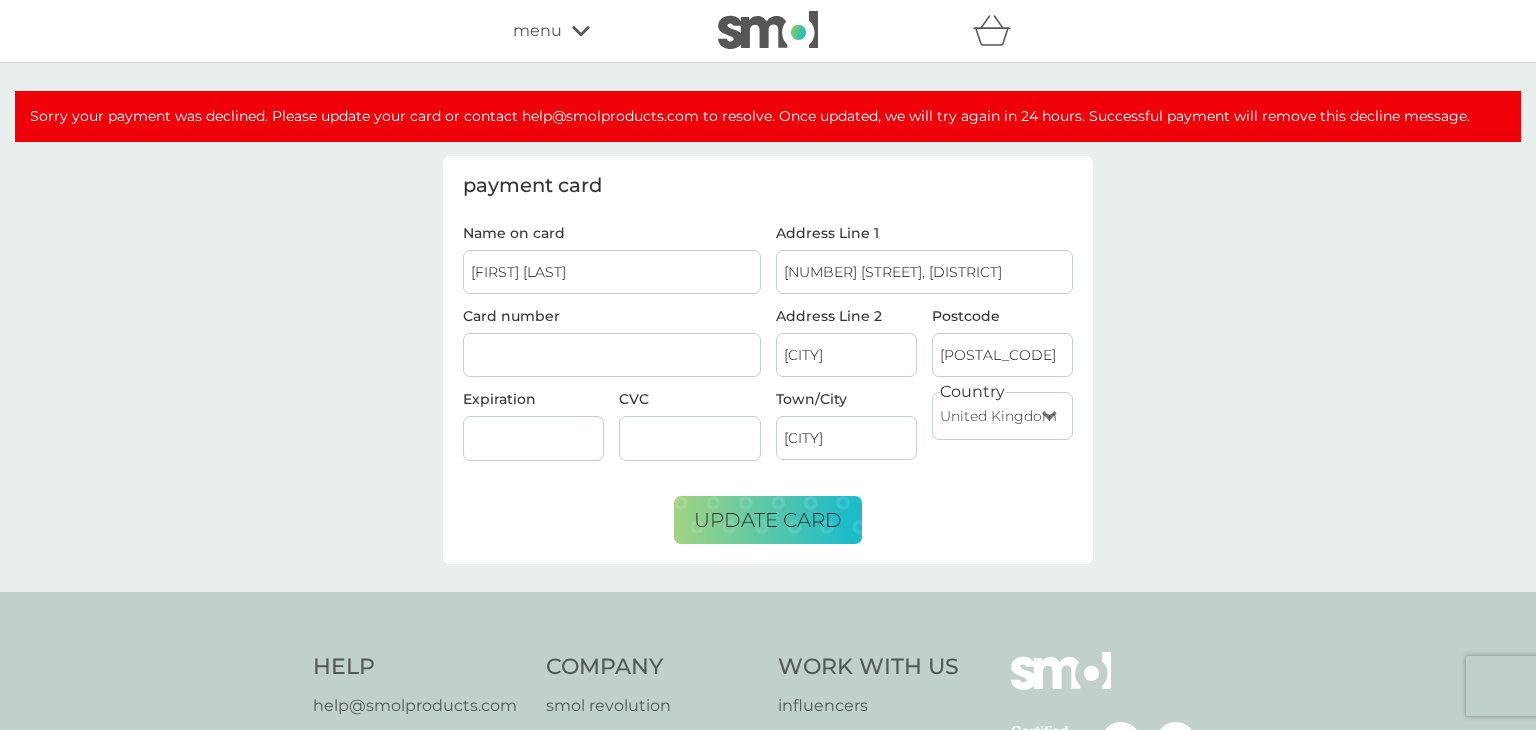 type on "[FIRST] [LAST]" 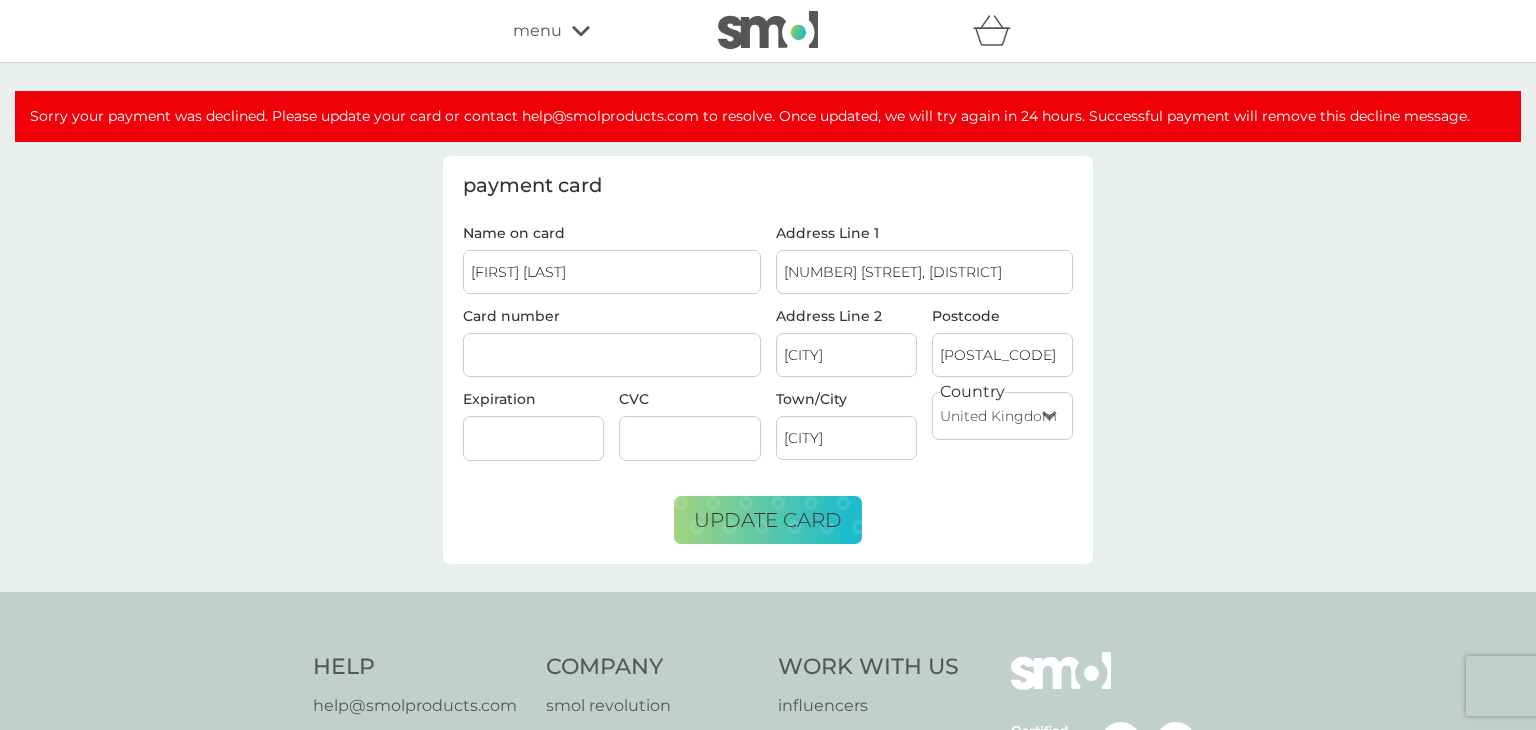 click at bounding box center [689, 438] 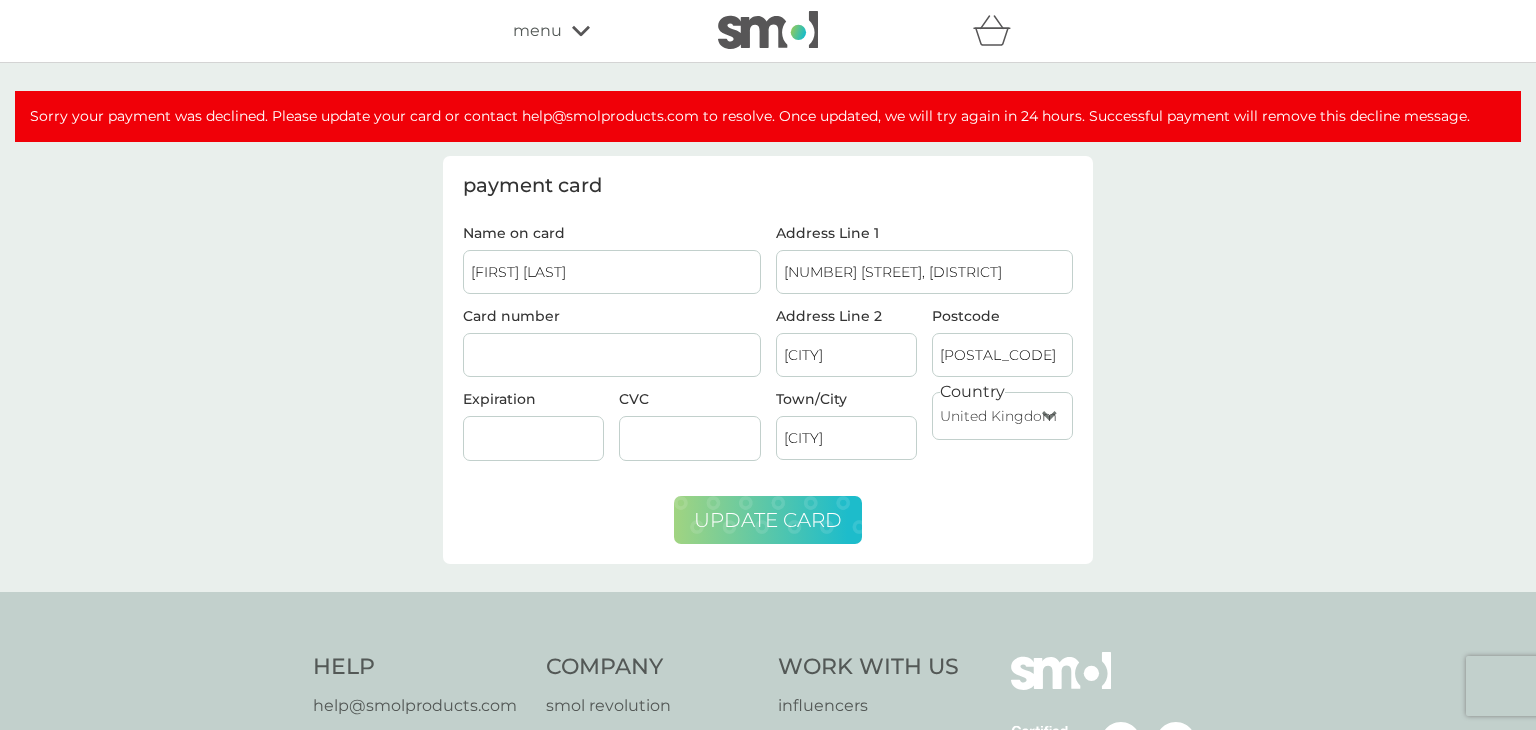 click on "update card" at bounding box center (768, 520) 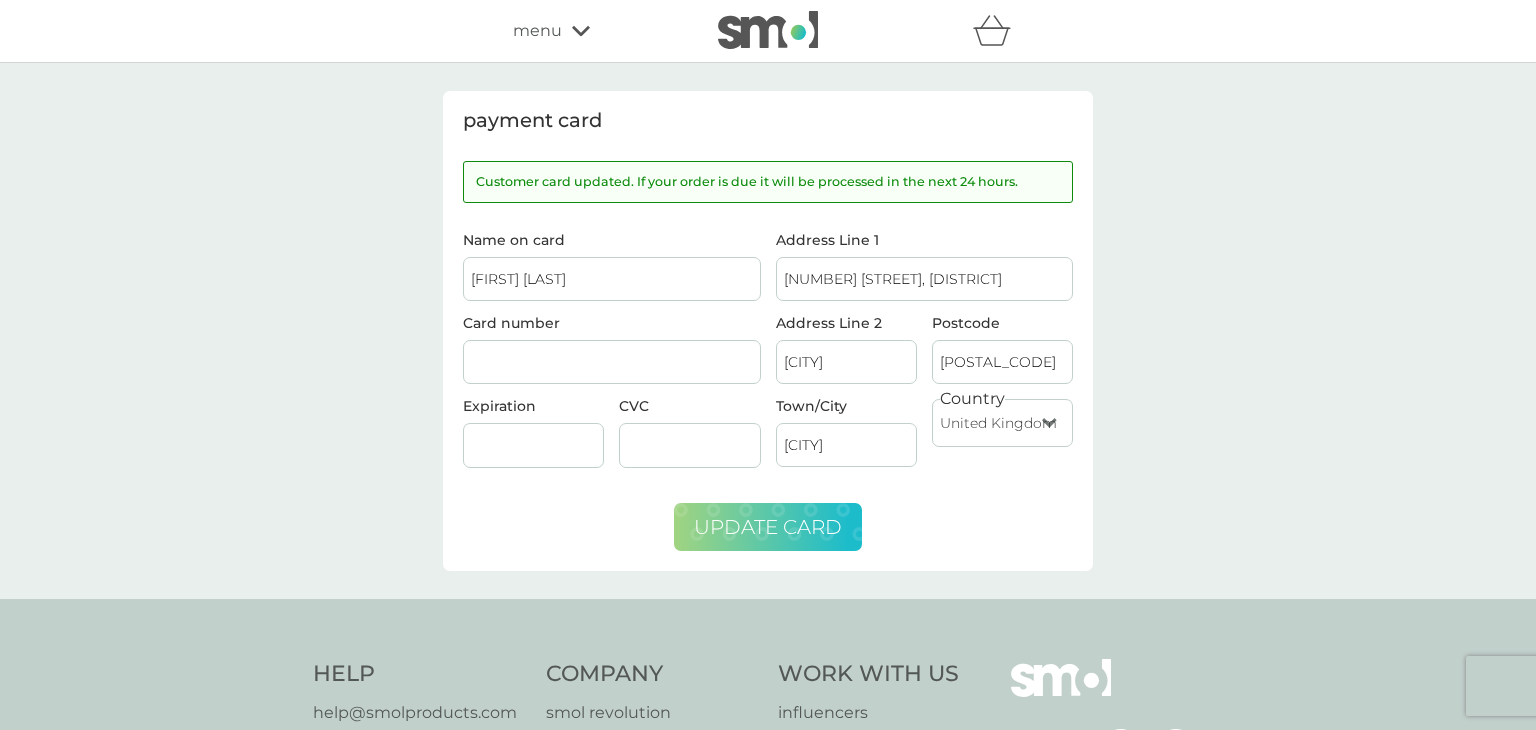 click at bounding box center (768, 30) 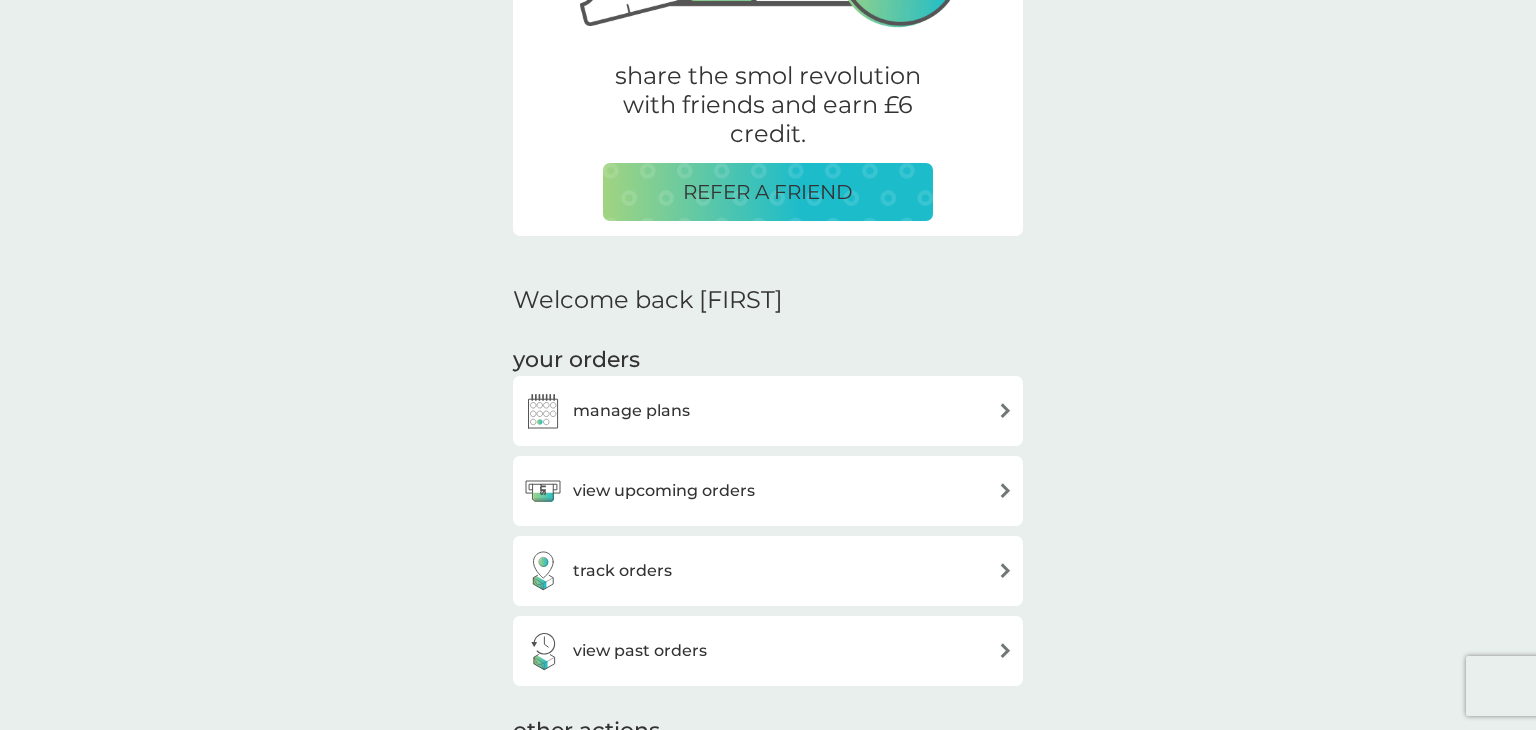 scroll, scrollTop: 424, scrollLeft: 0, axis: vertical 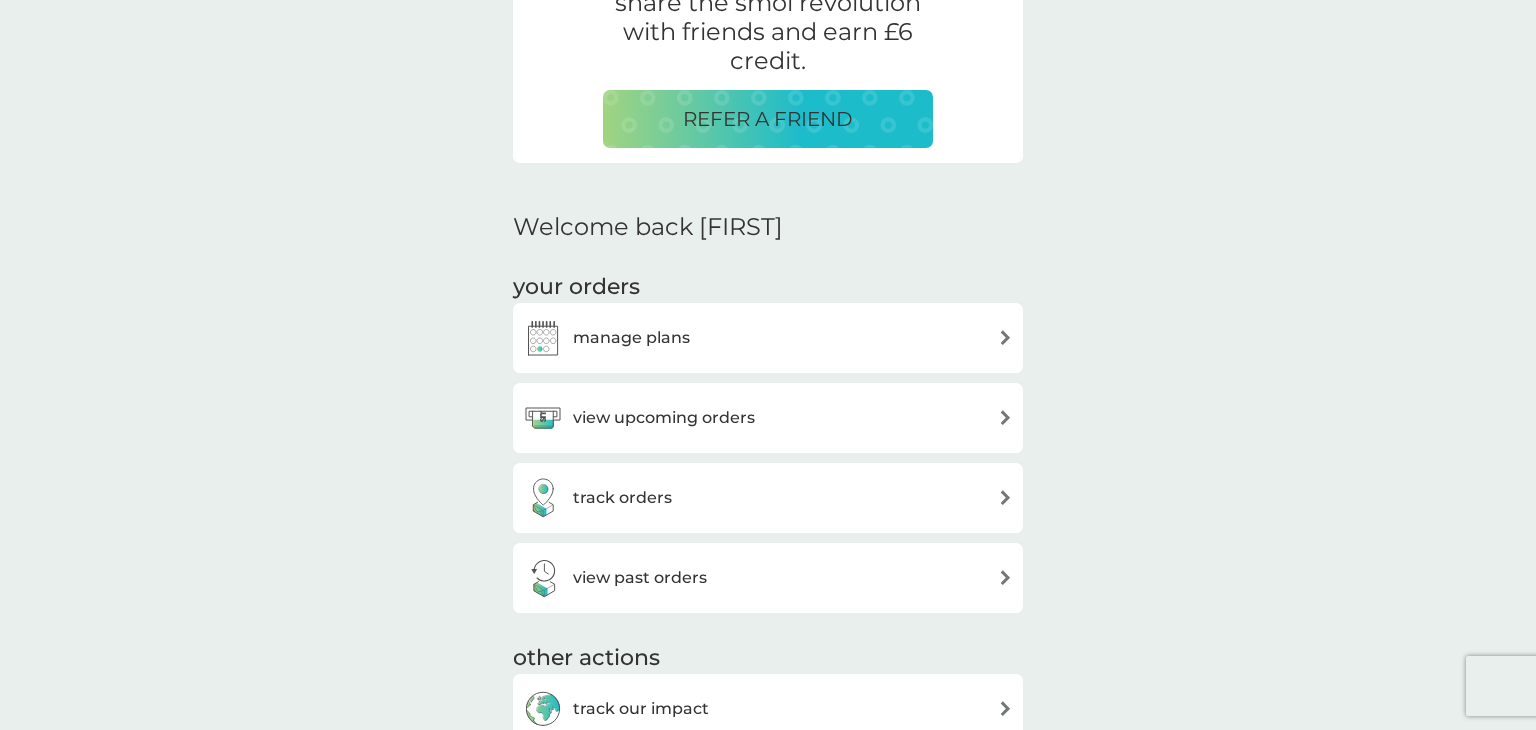 click on "view upcoming orders" at bounding box center [768, 418] 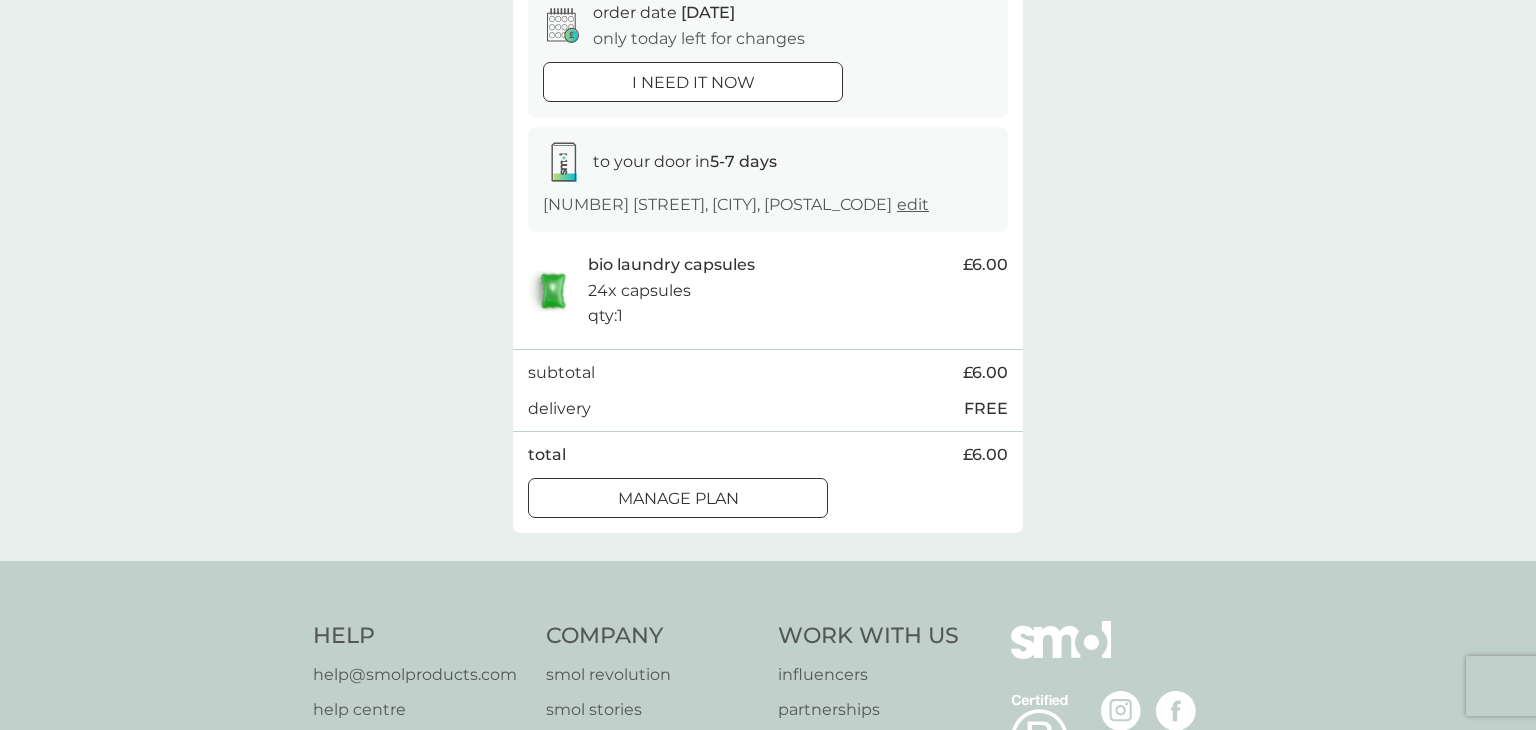 scroll, scrollTop: 219, scrollLeft: 0, axis: vertical 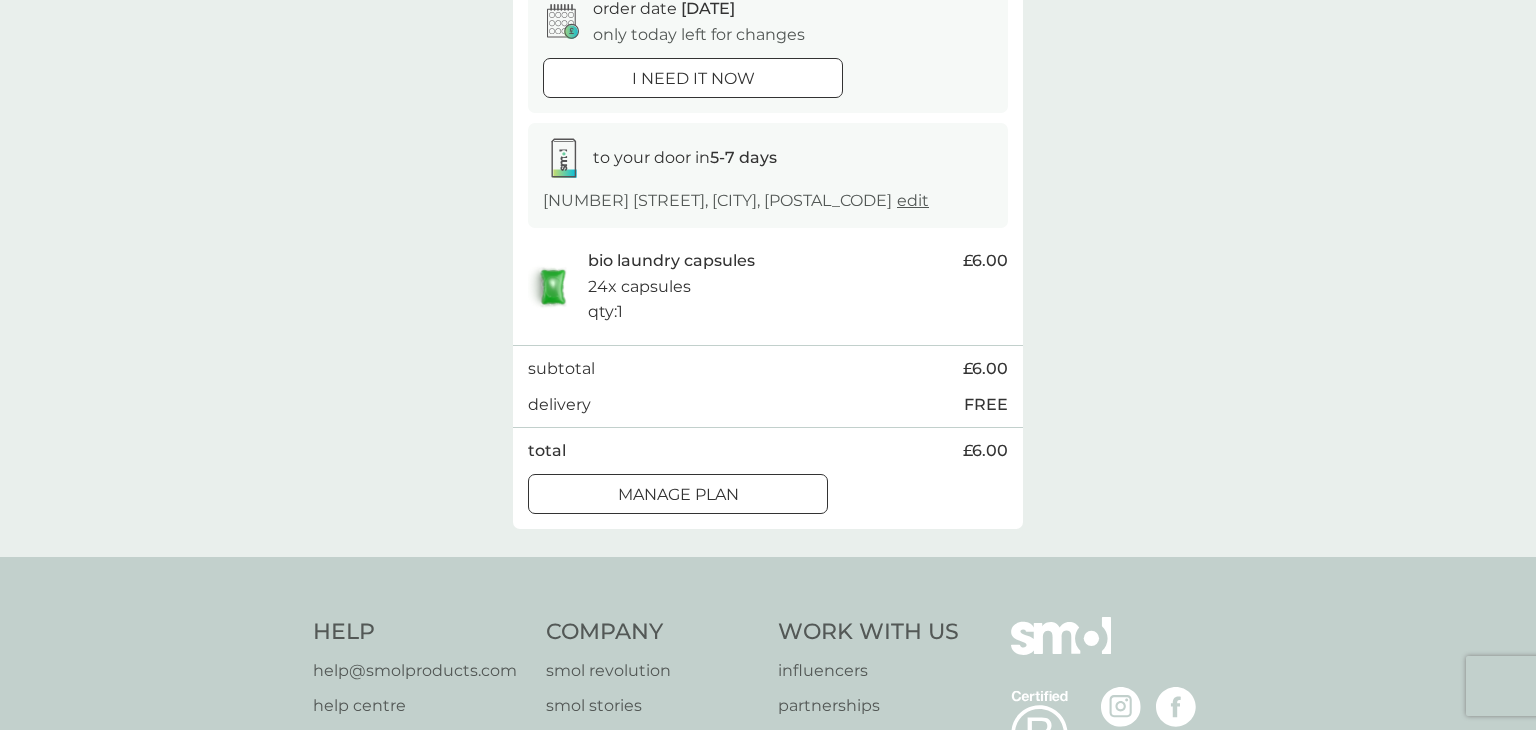 click at bounding box center [701, 492] 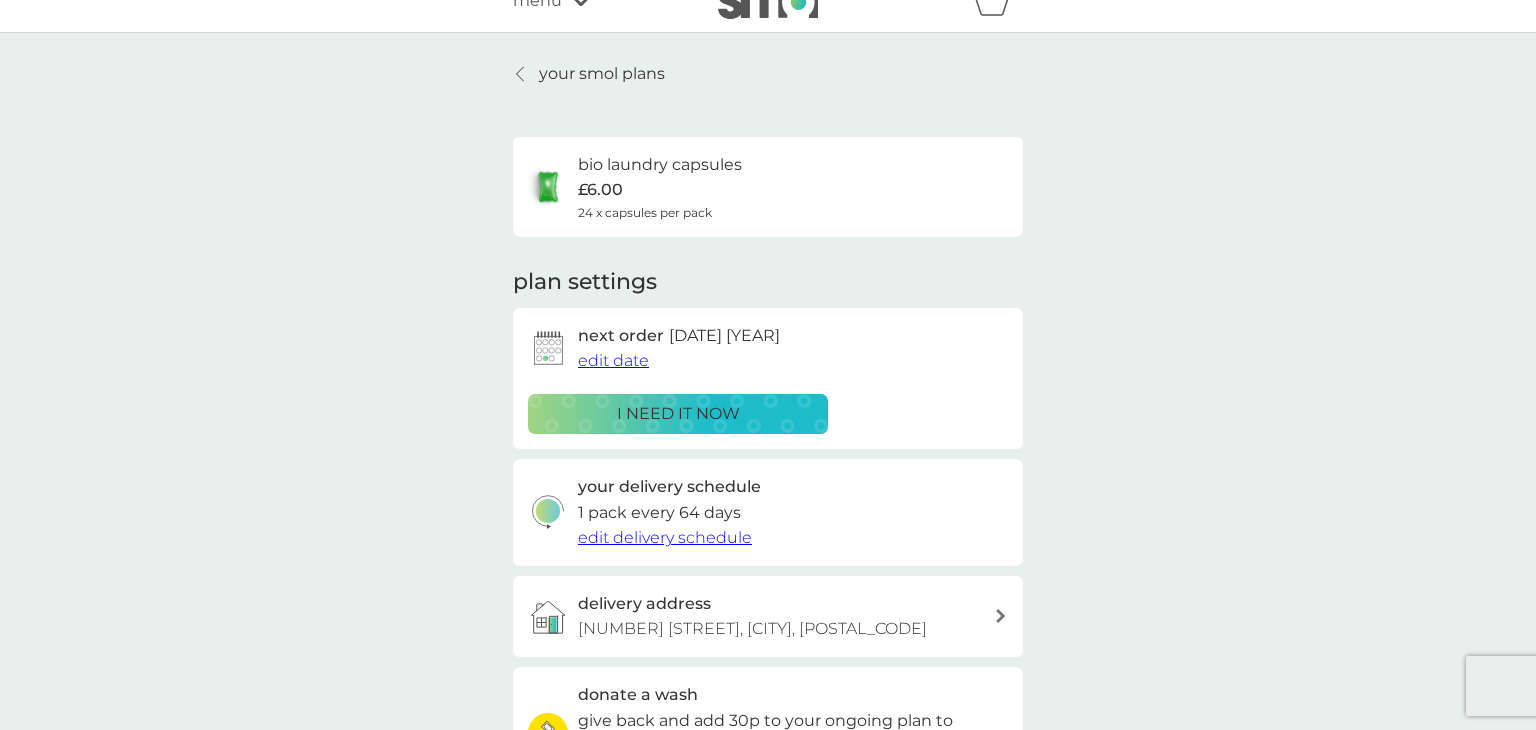 scroll, scrollTop: 31, scrollLeft: 0, axis: vertical 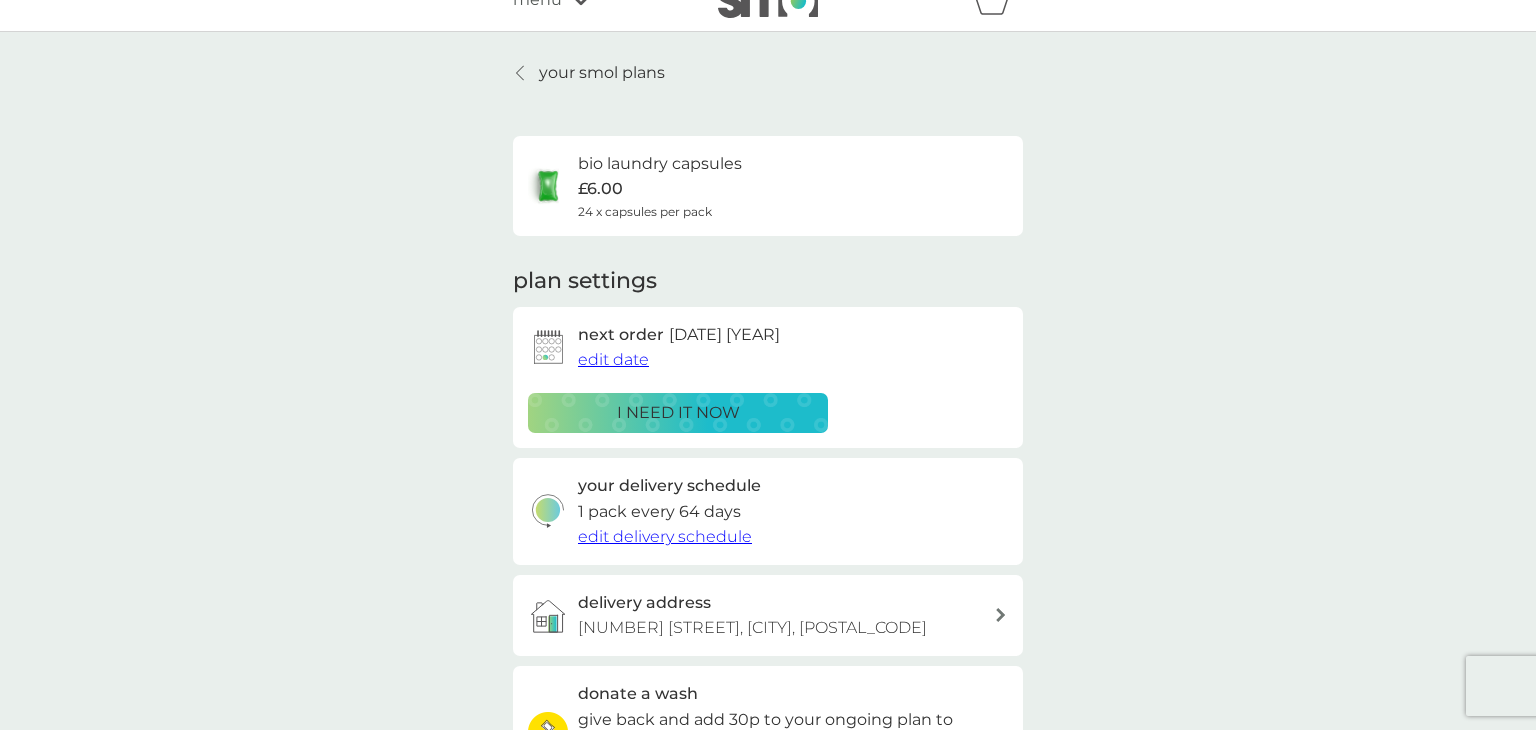 click on "i need it now" at bounding box center [678, 413] 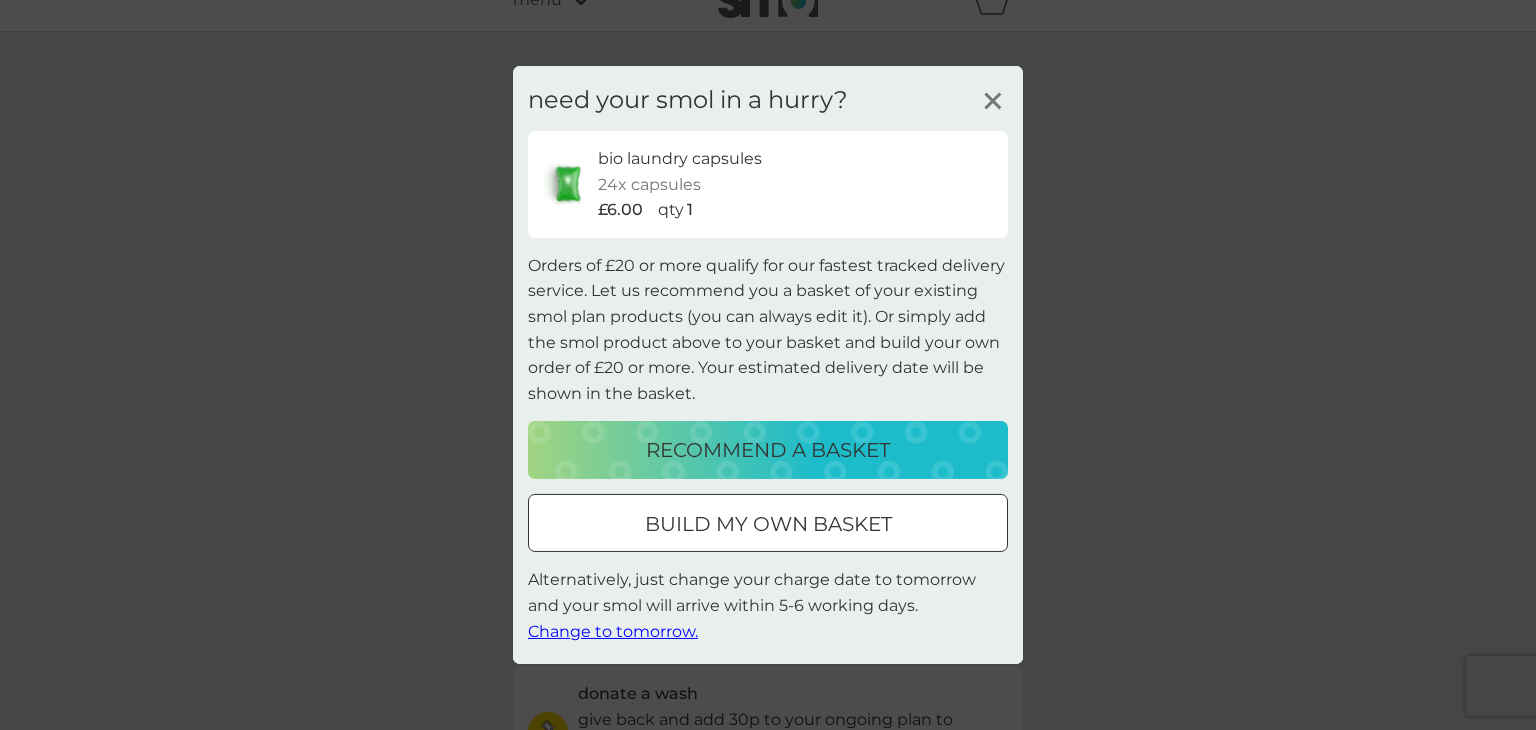 click on "recommend a basket" at bounding box center [768, 450] 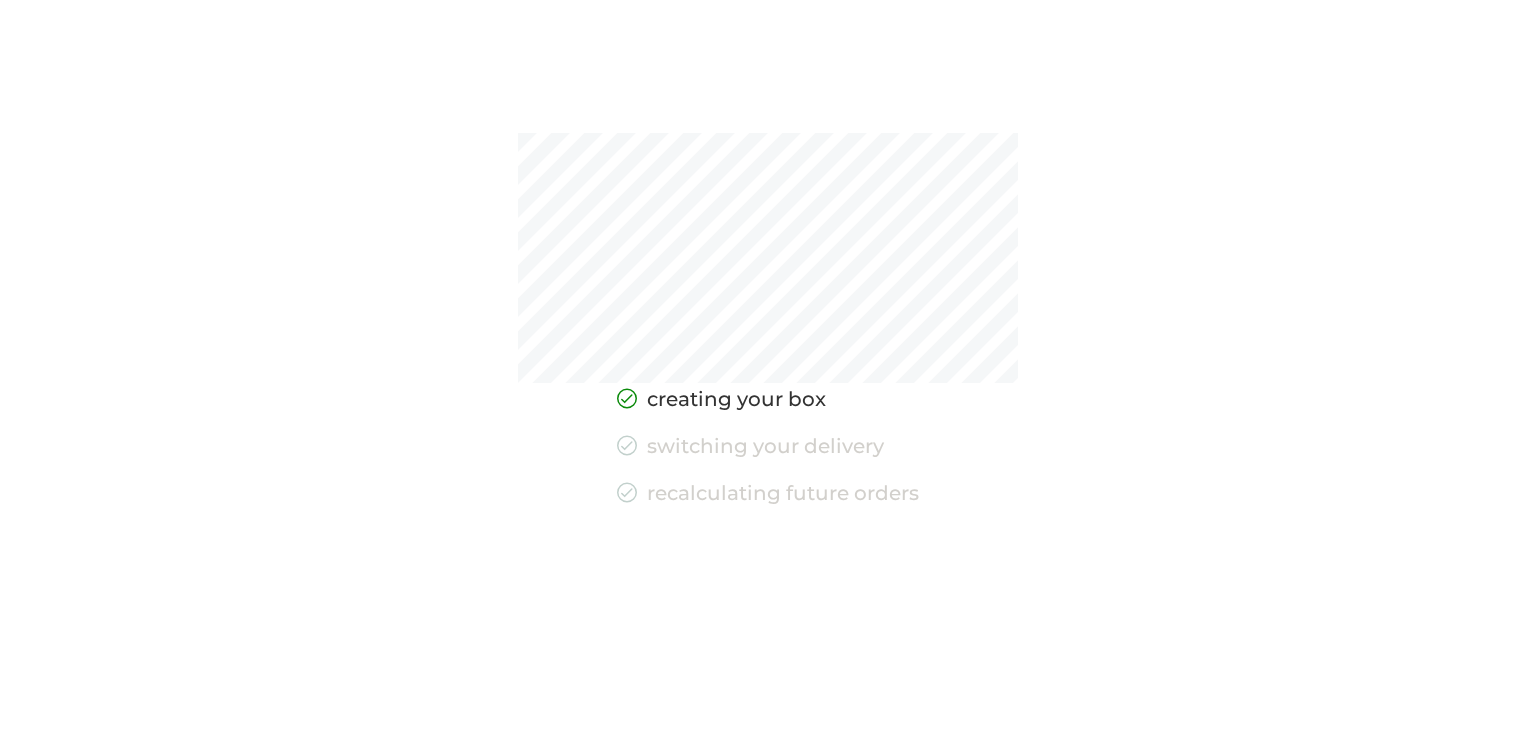 scroll, scrollTop: 0, scrollLeft: 0, axis: both 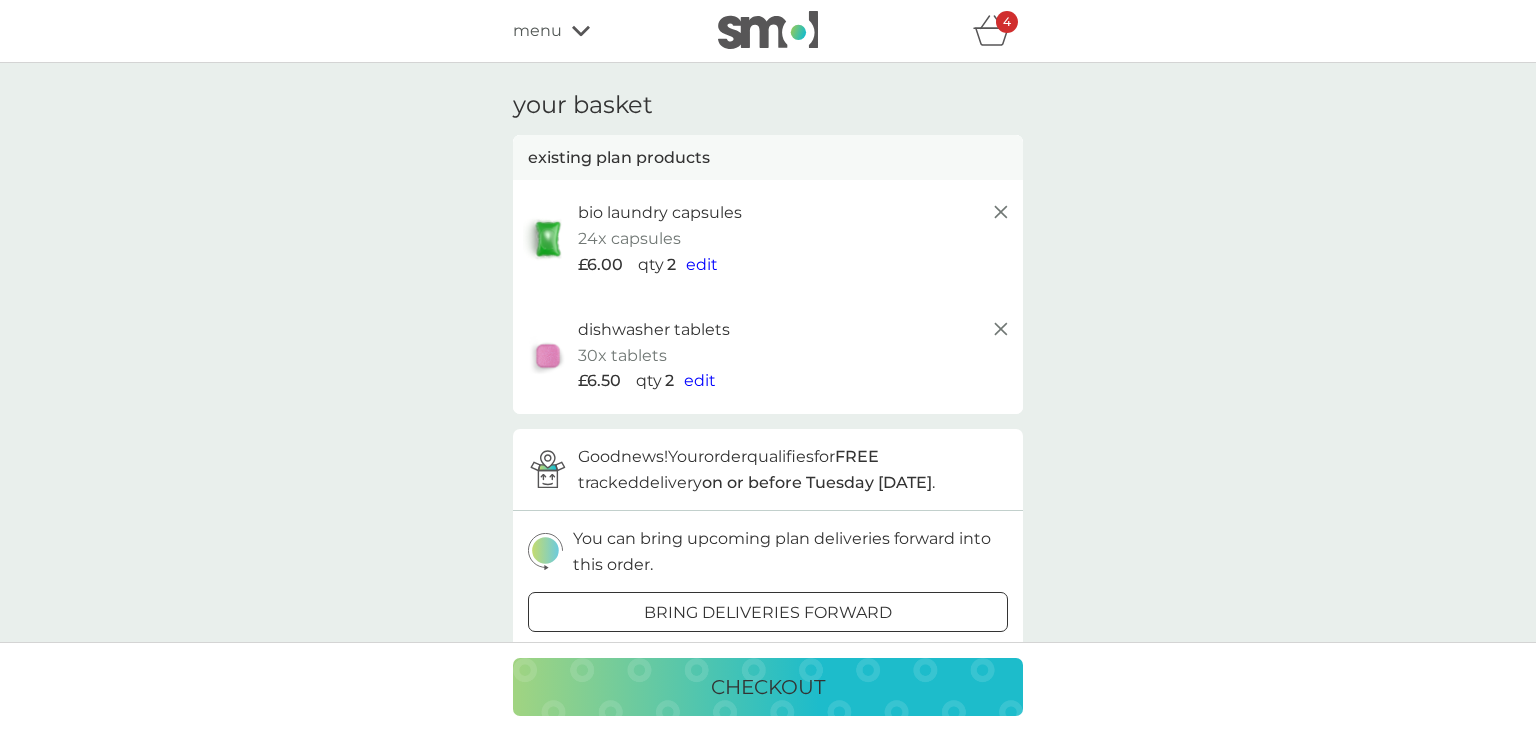 click on "edit" at bounding box center [700, 380] 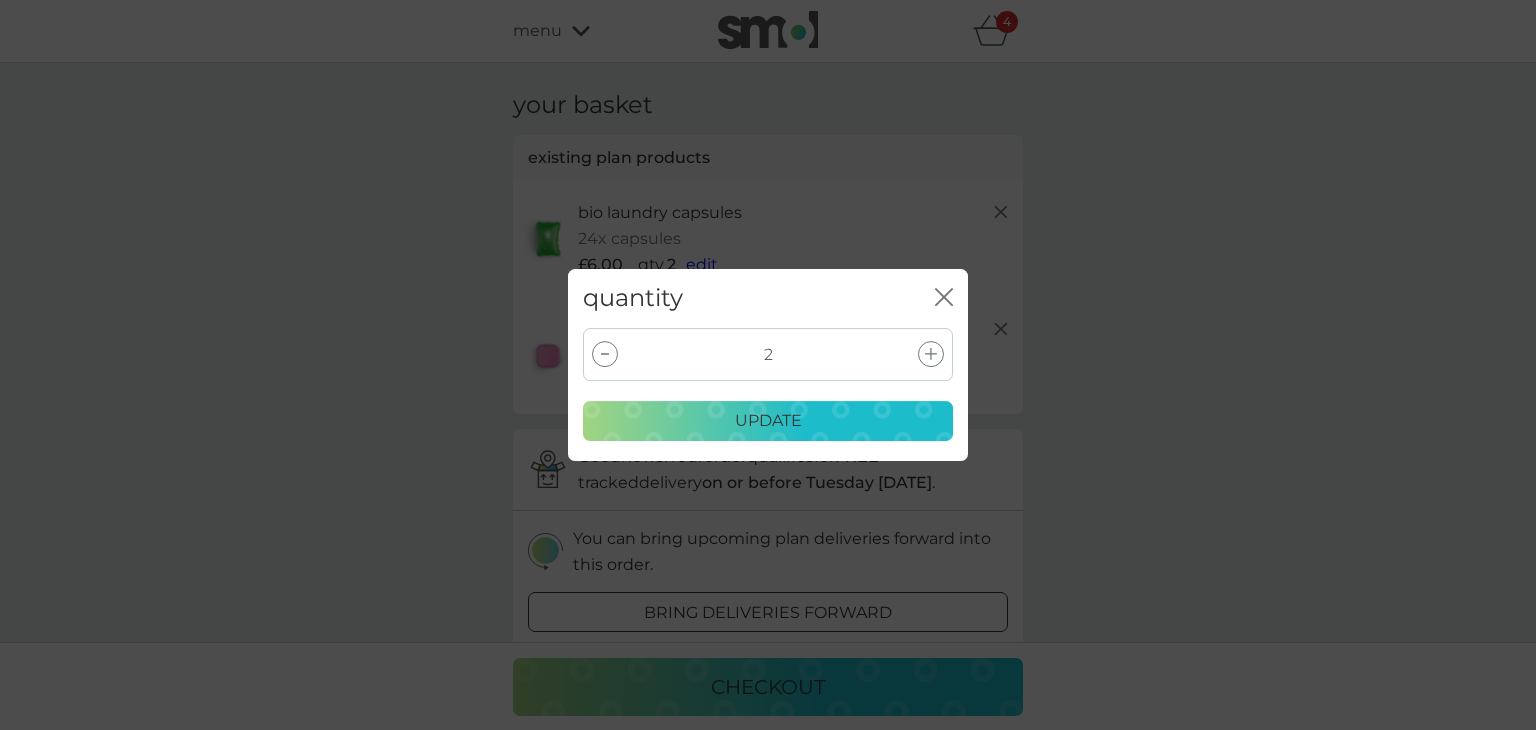 click 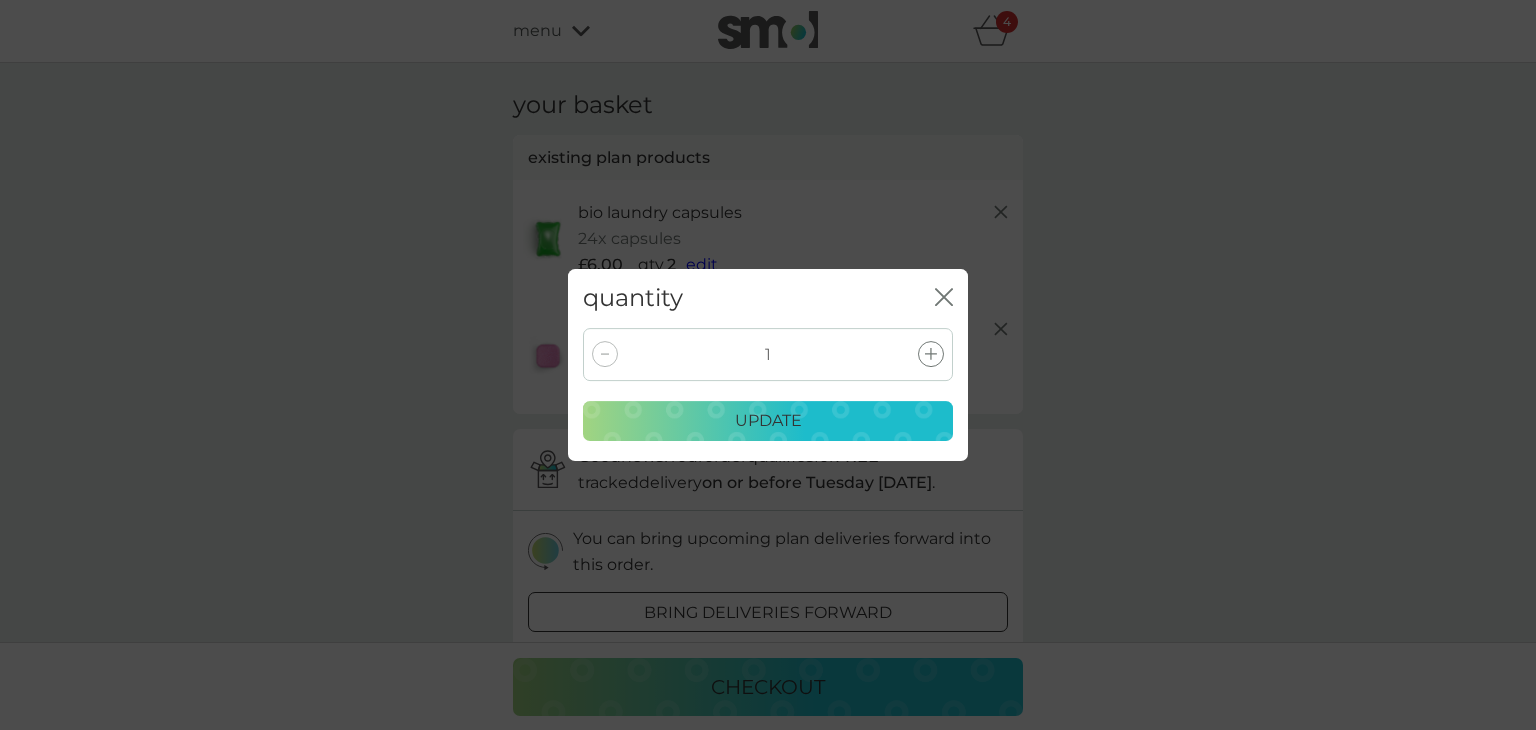 click 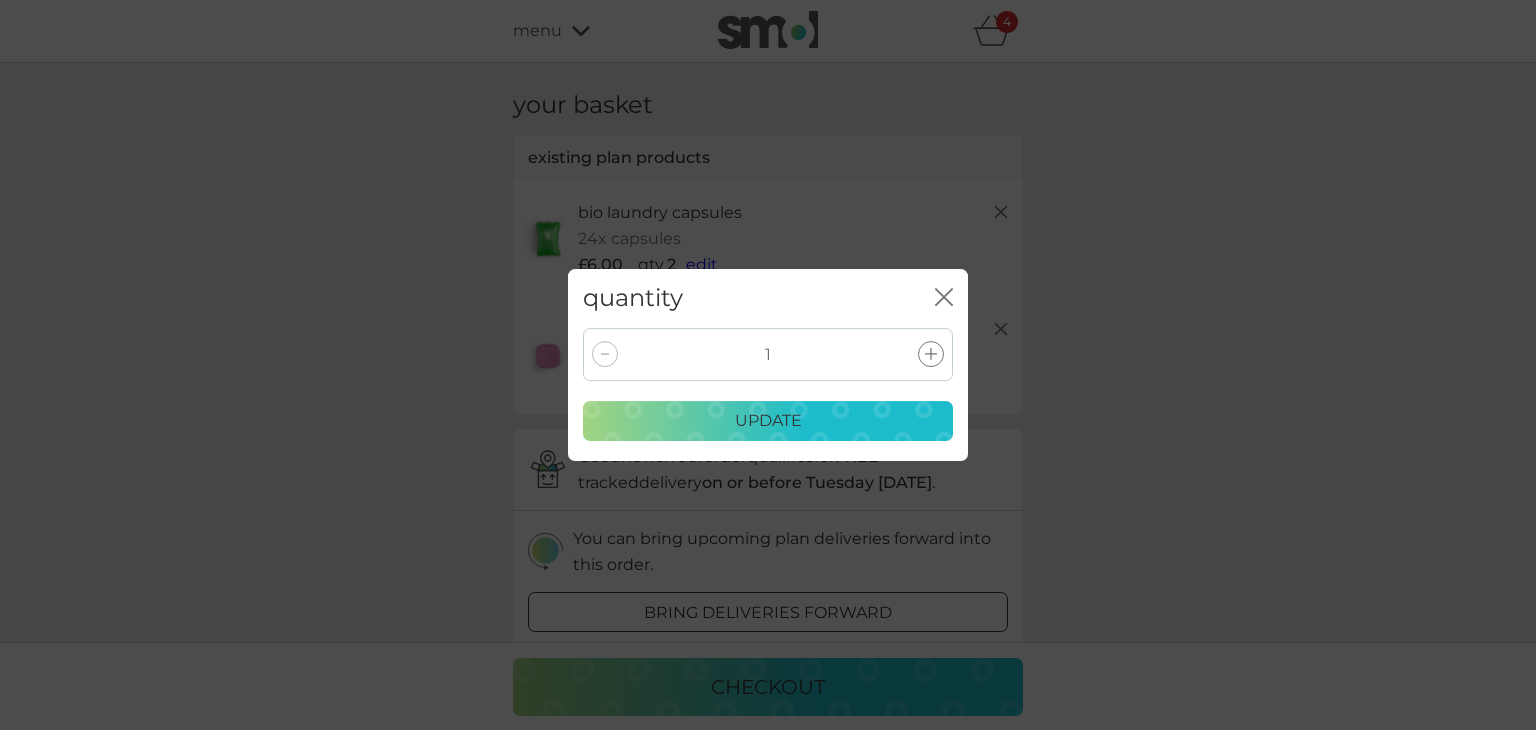 click at bounding box center (605, 354) 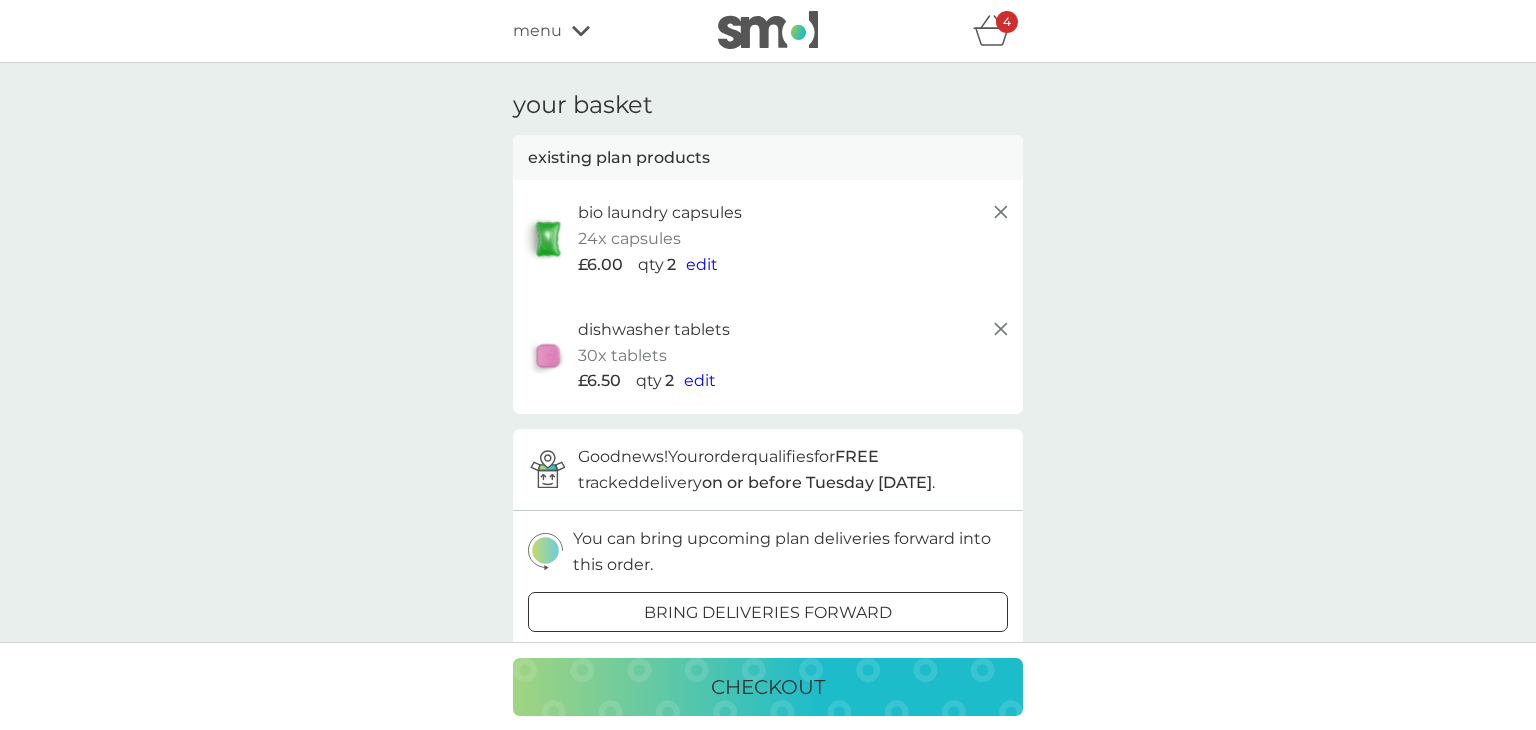 click 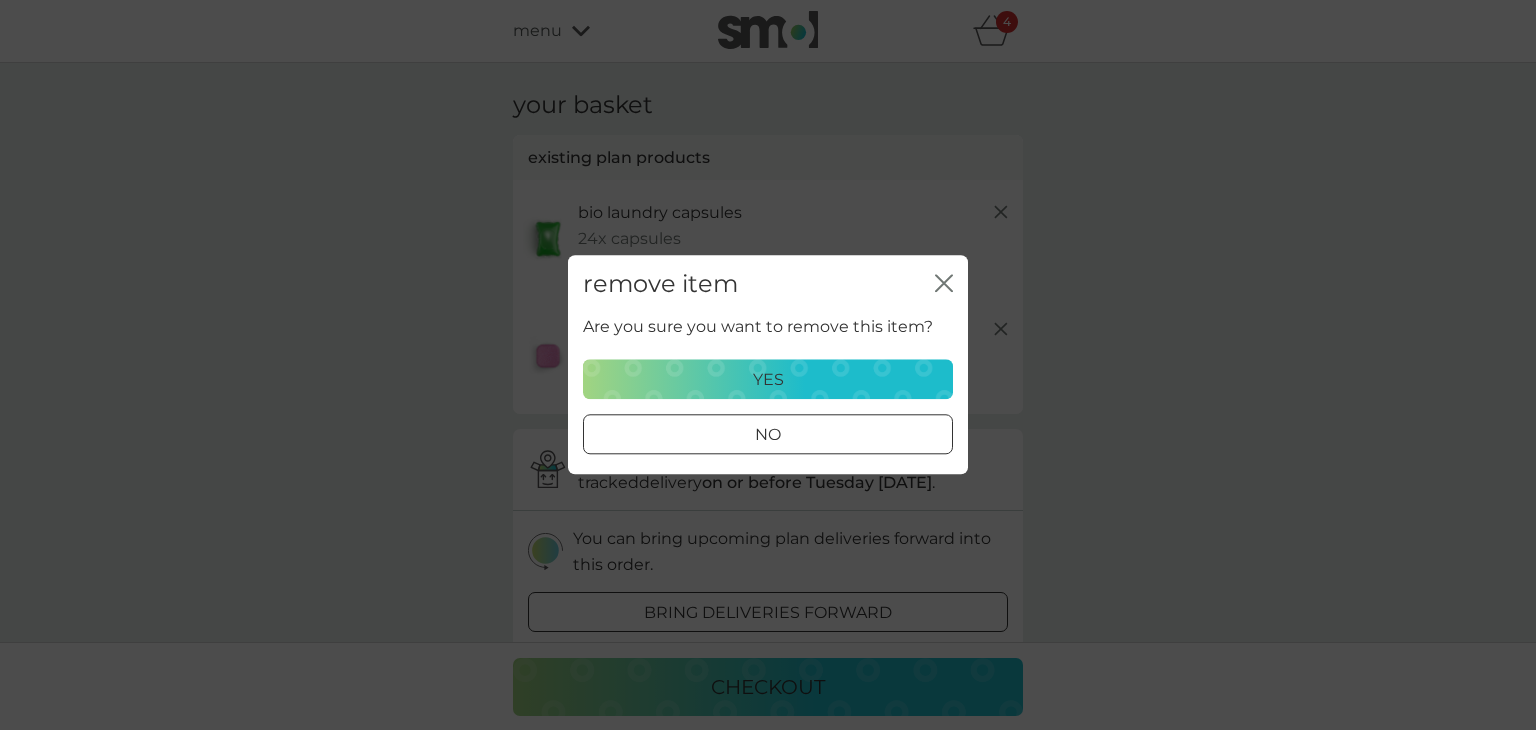 click on "yes" at bounding box center (768, 380) 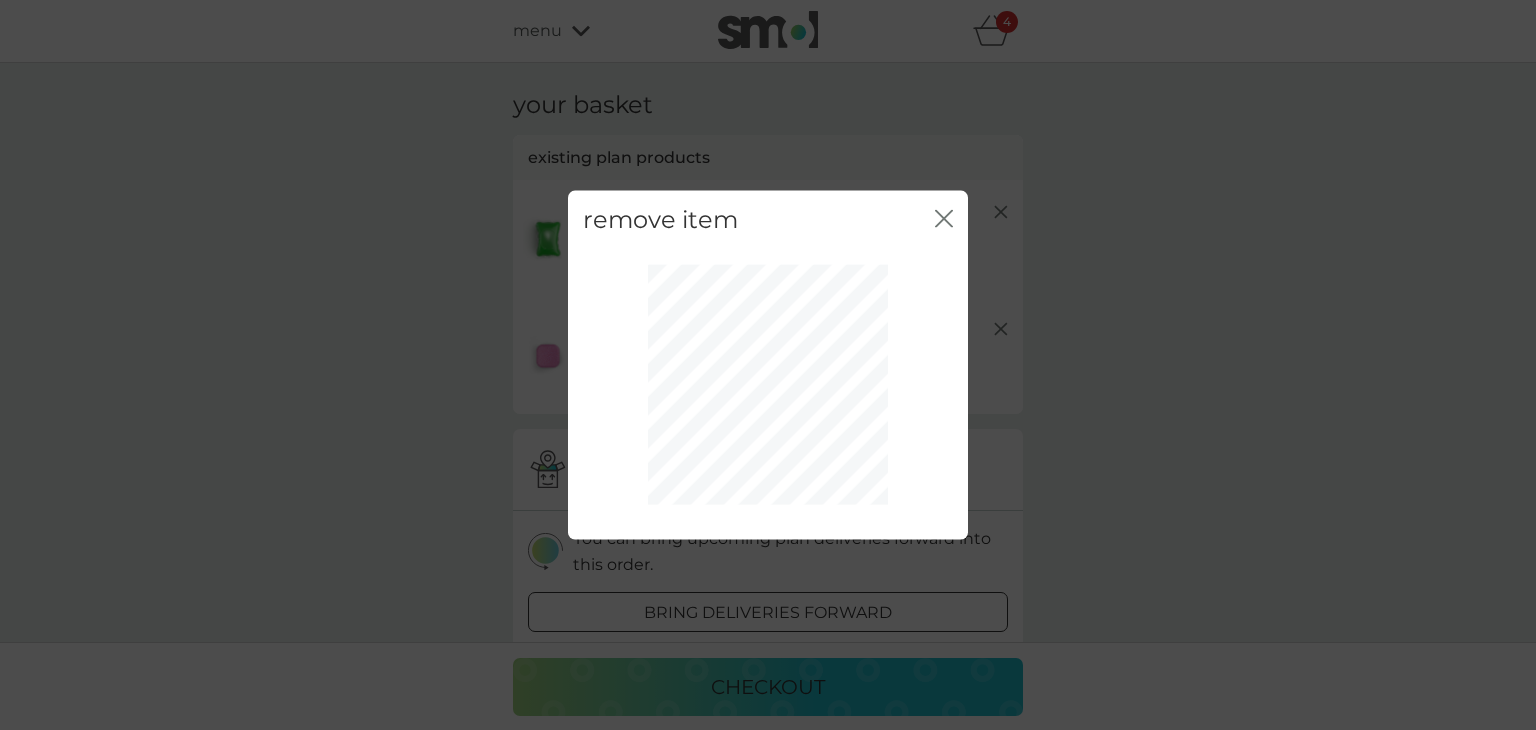 click on "close" 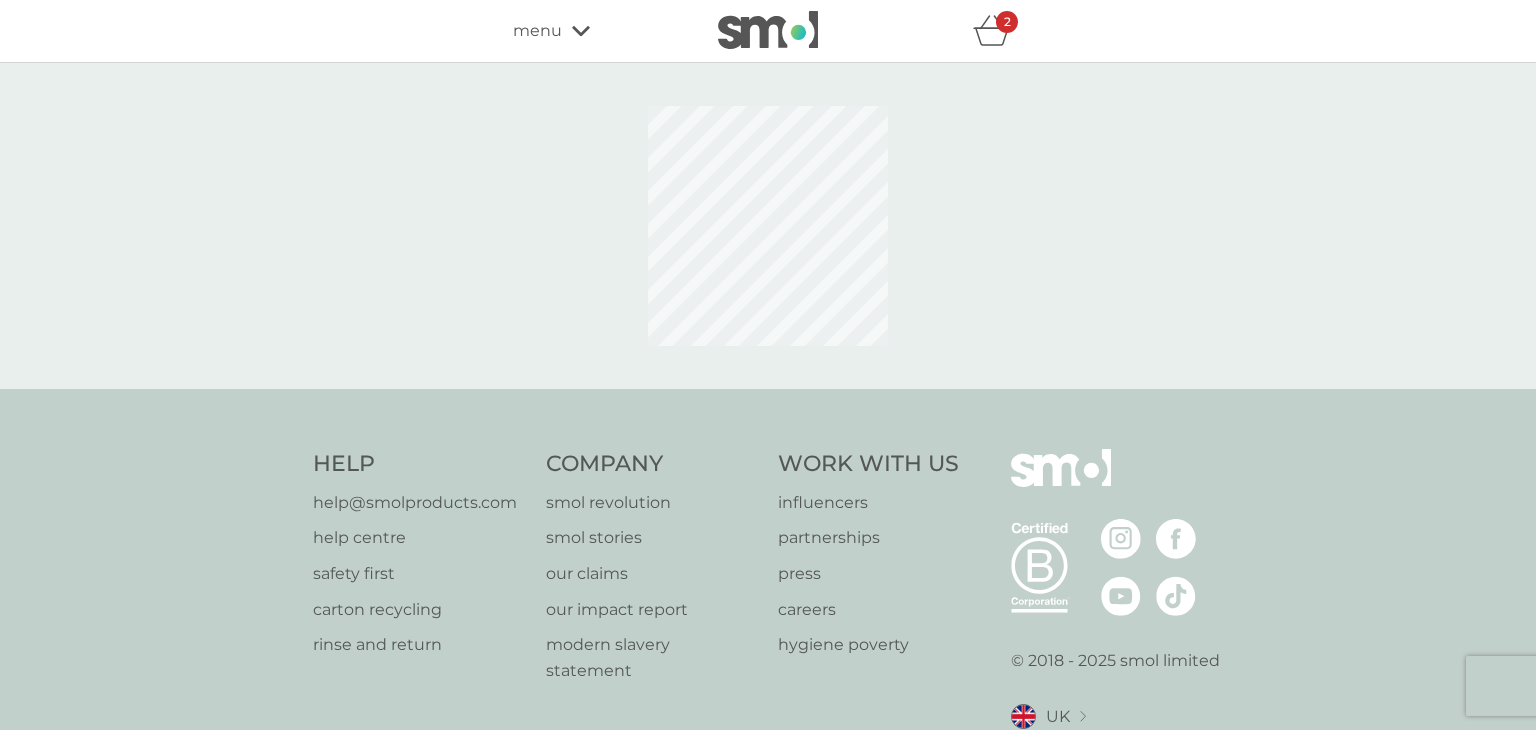 scroll, scrollTop: 111, scrollLeft: 0, axis: vertical 